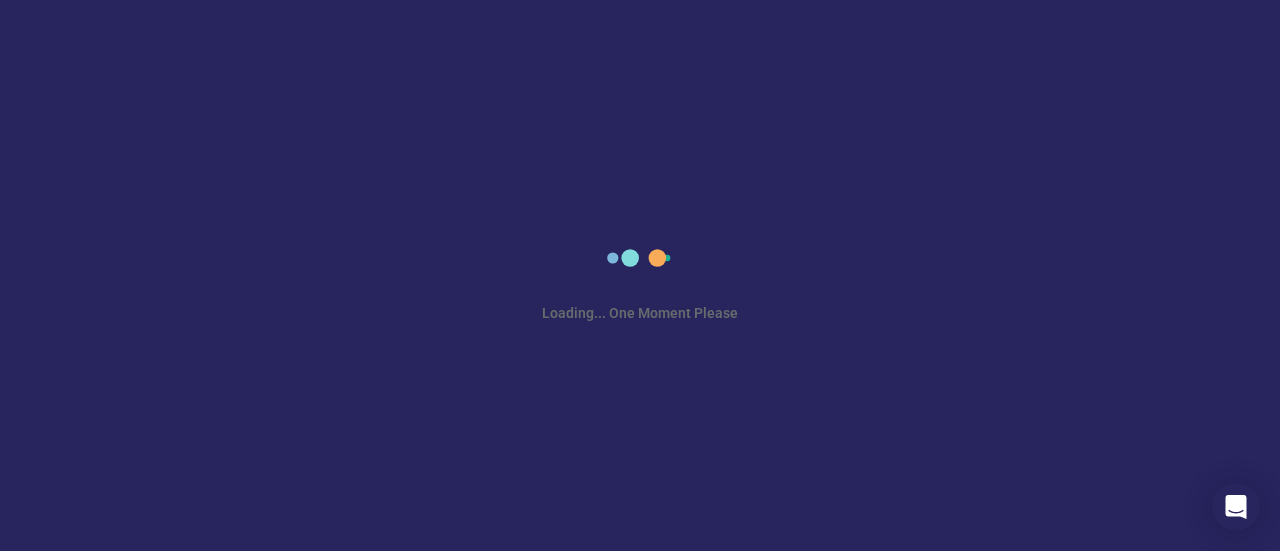scroll, scrollTop: 0, scrollLeft: 0, axis: both 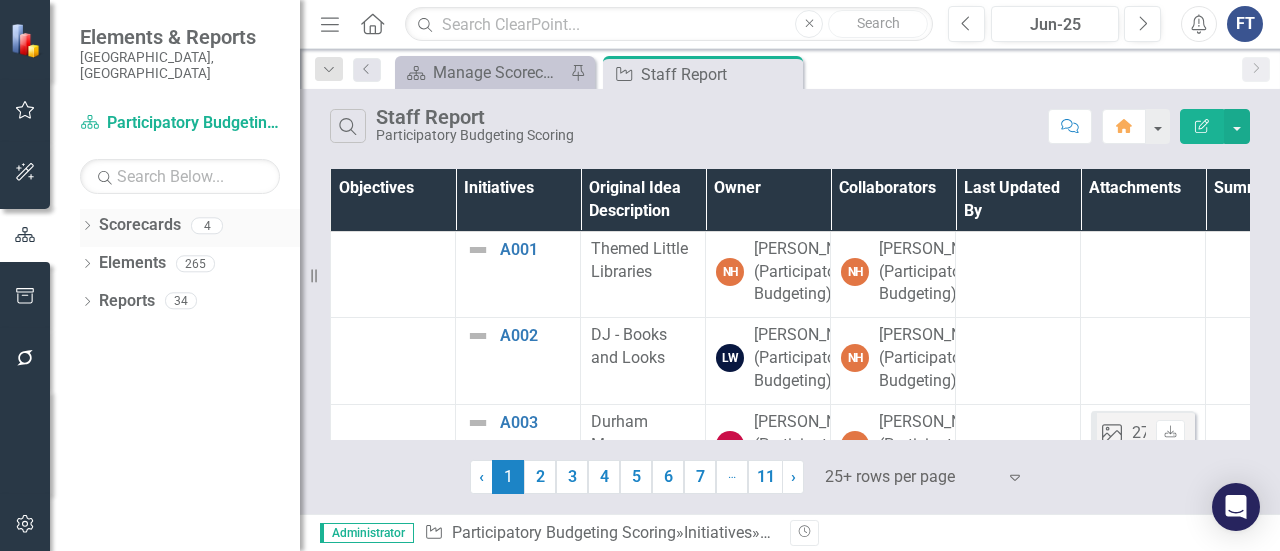 click on "Dropdown" 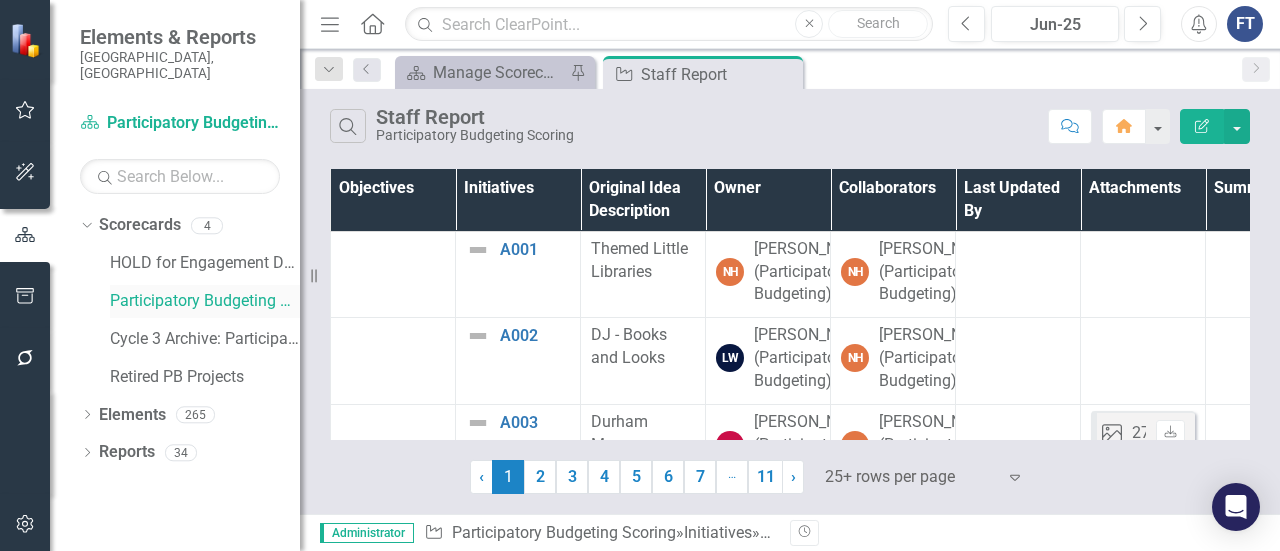 click on "Participatory Budgeting Scoring" at bounding box center (205, 301) 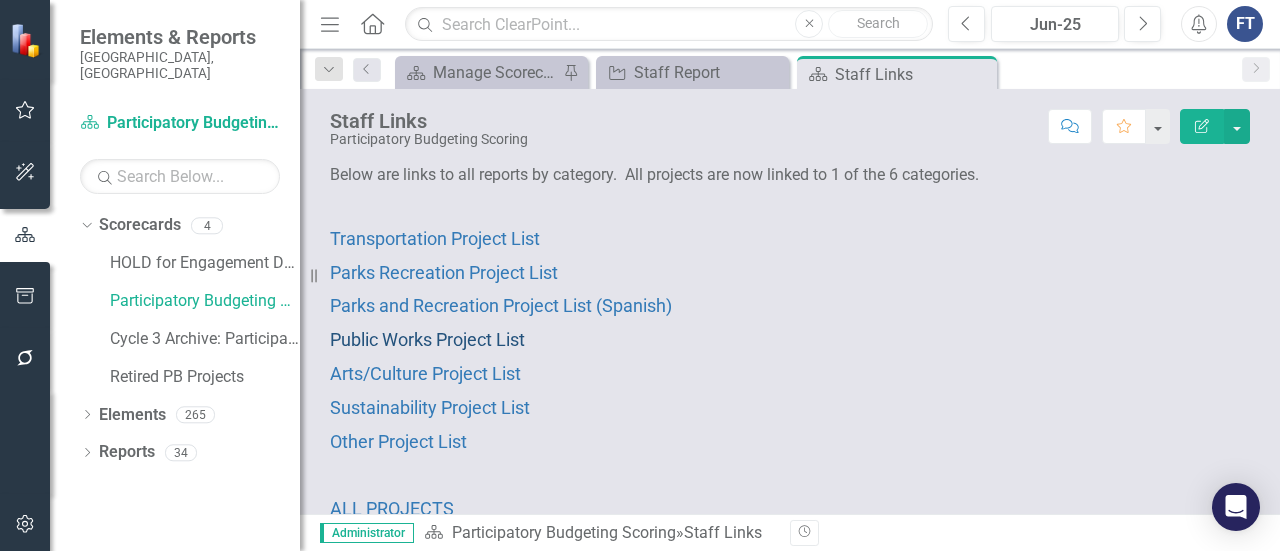 click on "Public Works Project List" at bounding box center (427, 339) 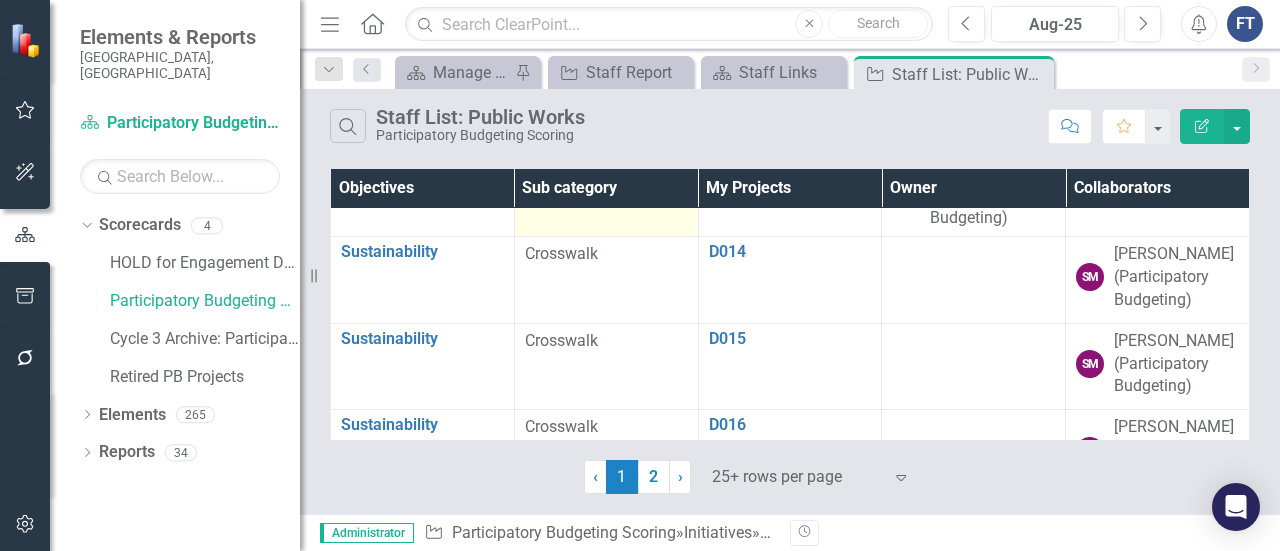 scroll, scrollTop: 1200, scrollLeft: 0, axis: vertical 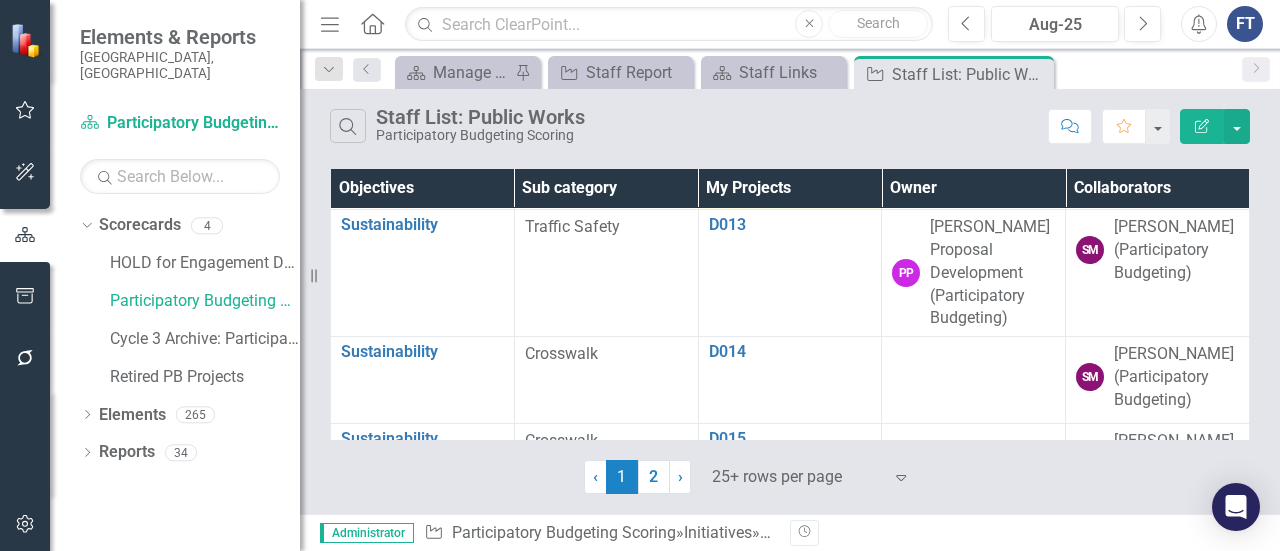 click on "D012" at bounding box center (790, 138) 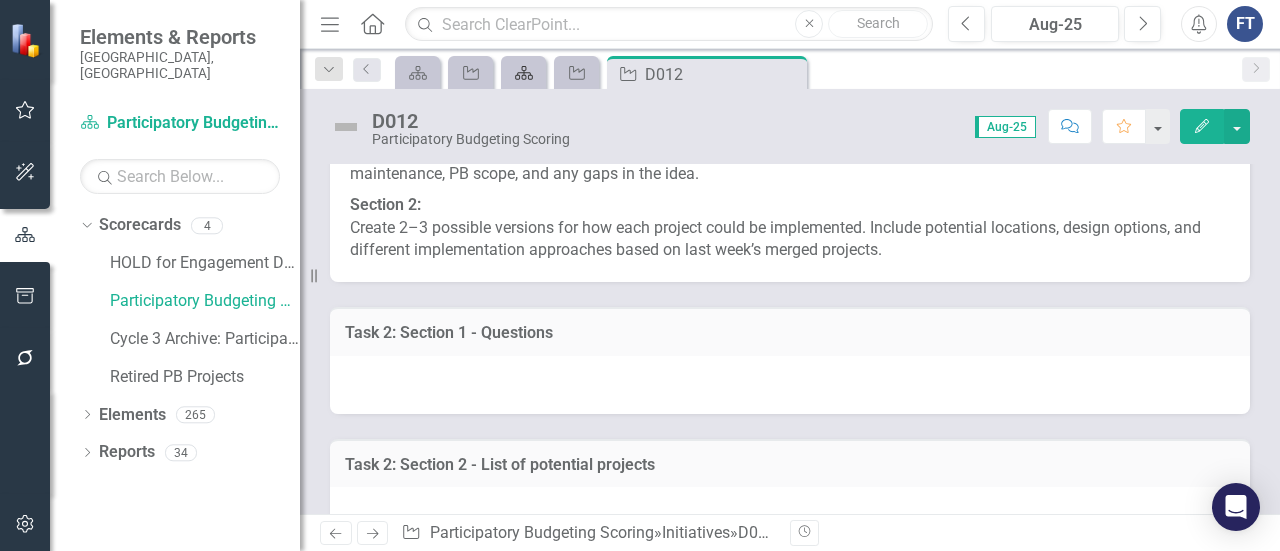 scroll, scrollTop: 7200, scrollLeft: 0, axis: vertical 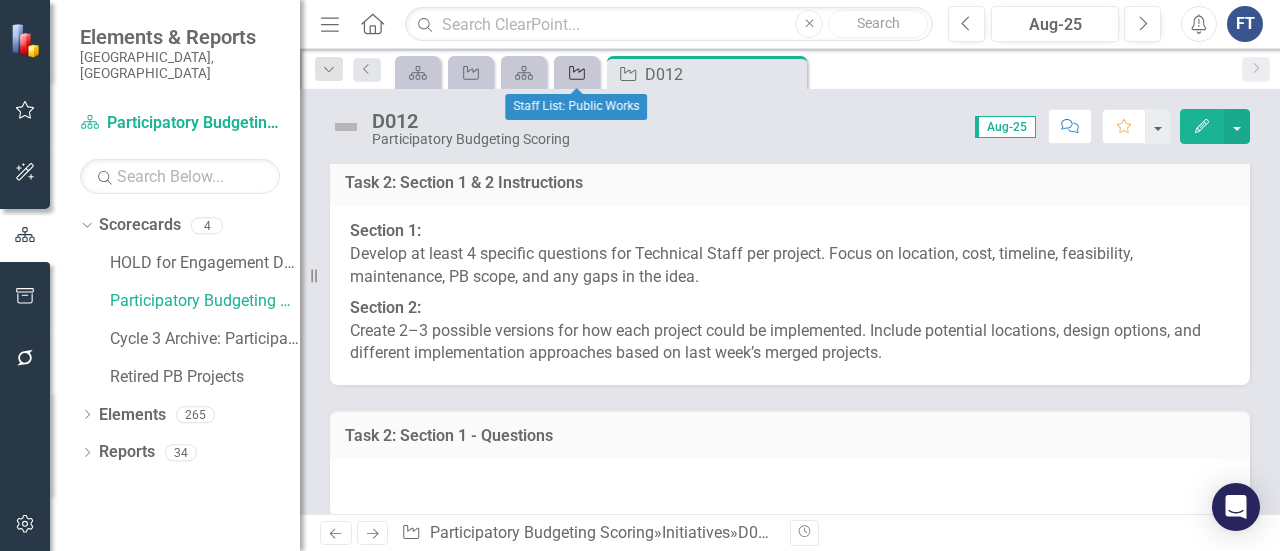 click 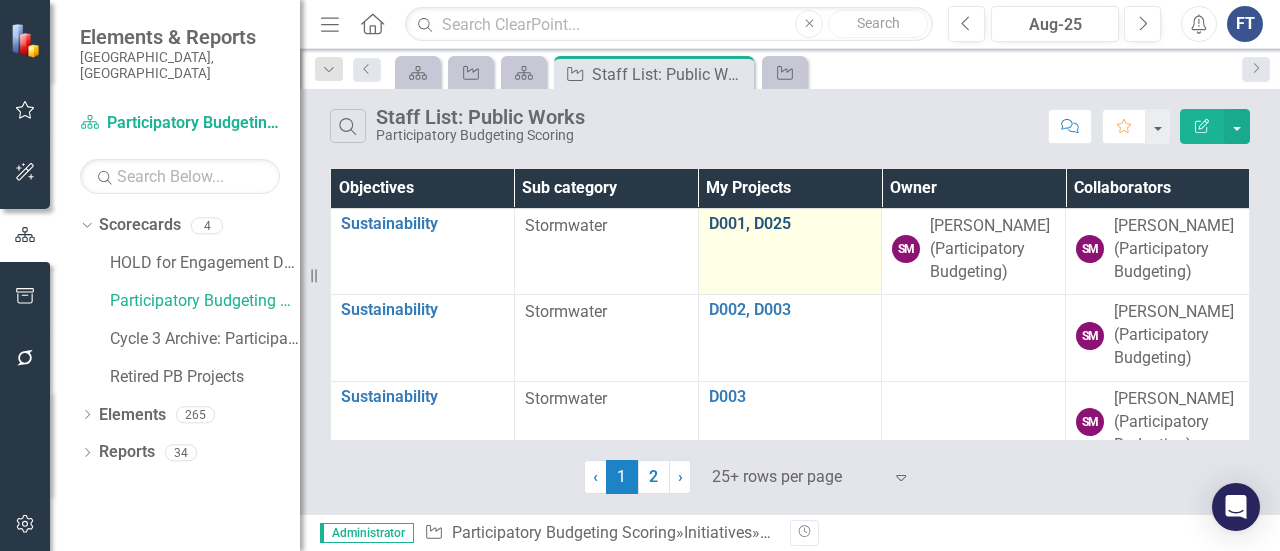 click on "D001, D025" at bounding box center (790, 224) 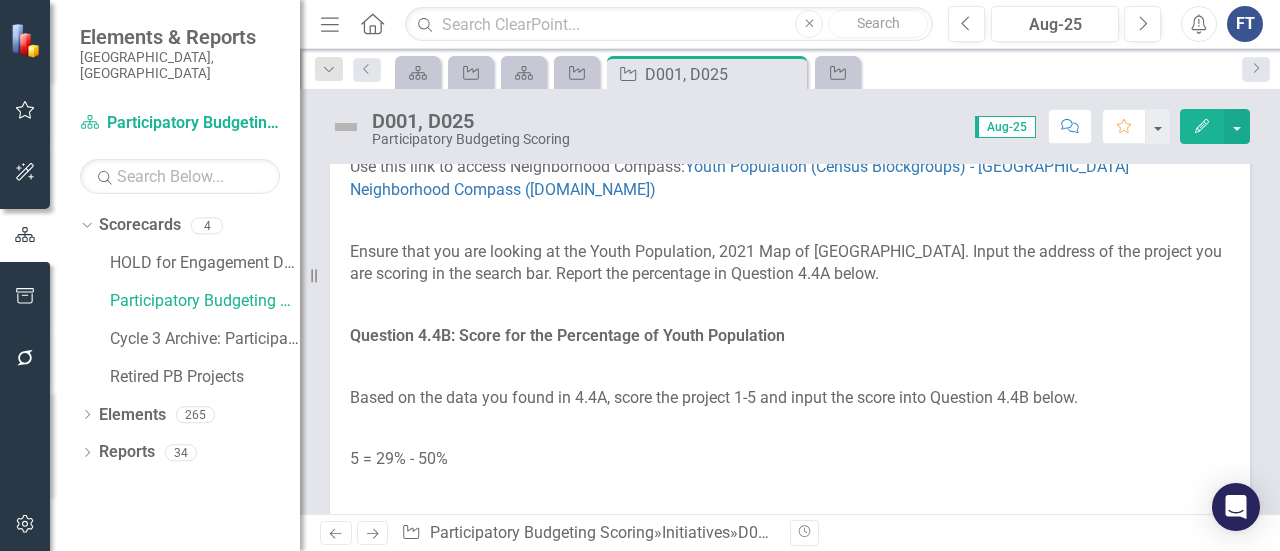 scroll, scrollTop: 4600, scrollLeft: 0, axis: vertical 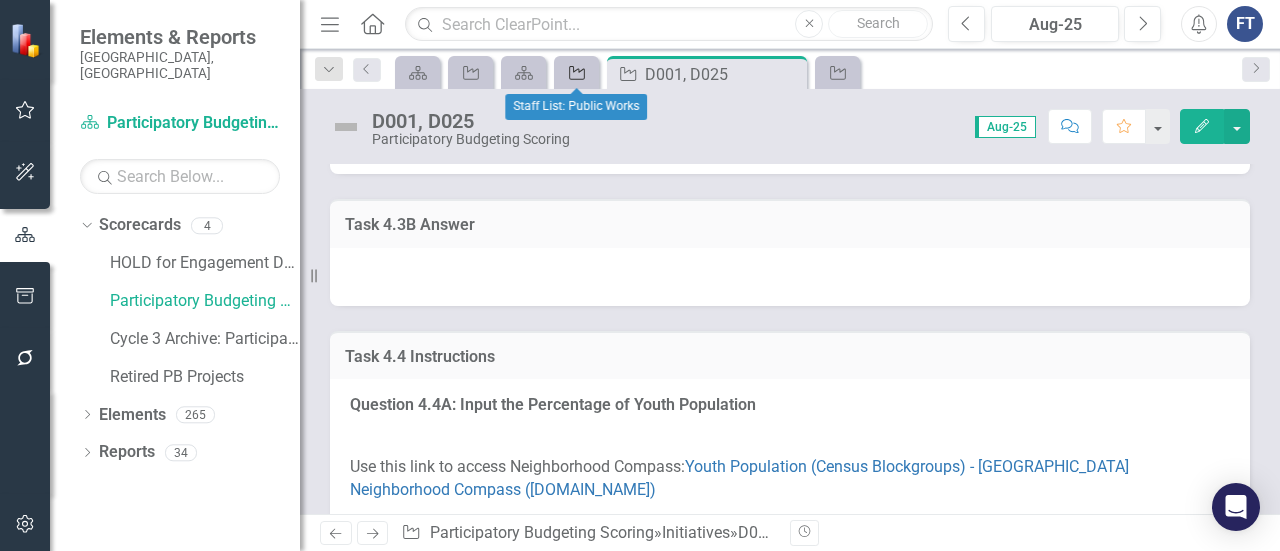 click on "Initiative" at bounding box center [573, 72] 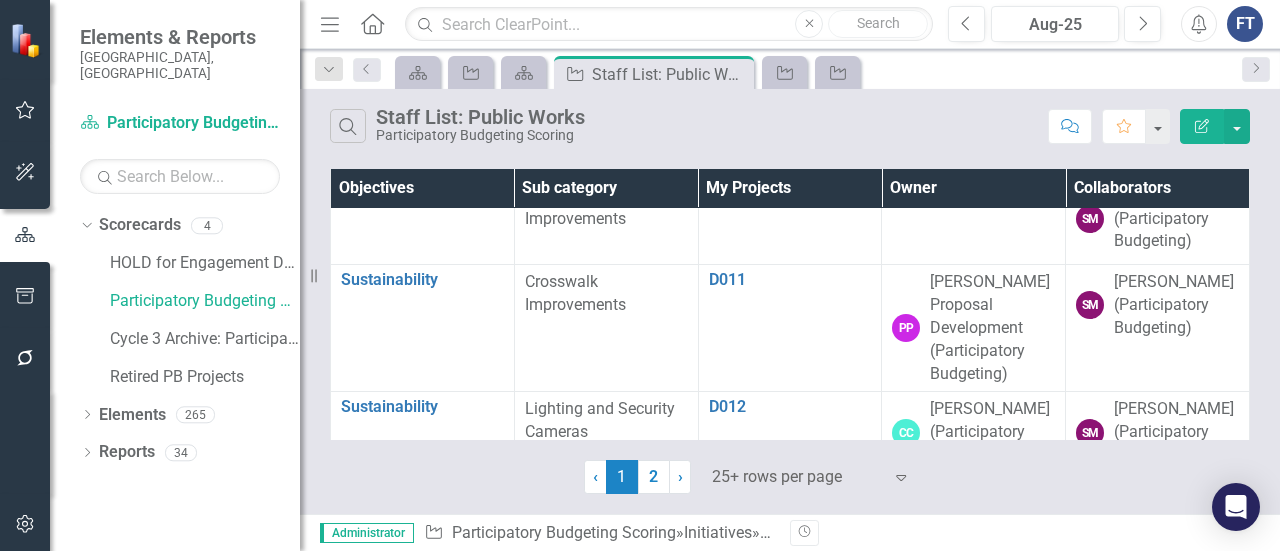 scroll, scrollTop: 900, scrollLeft: 0, axis: vertical 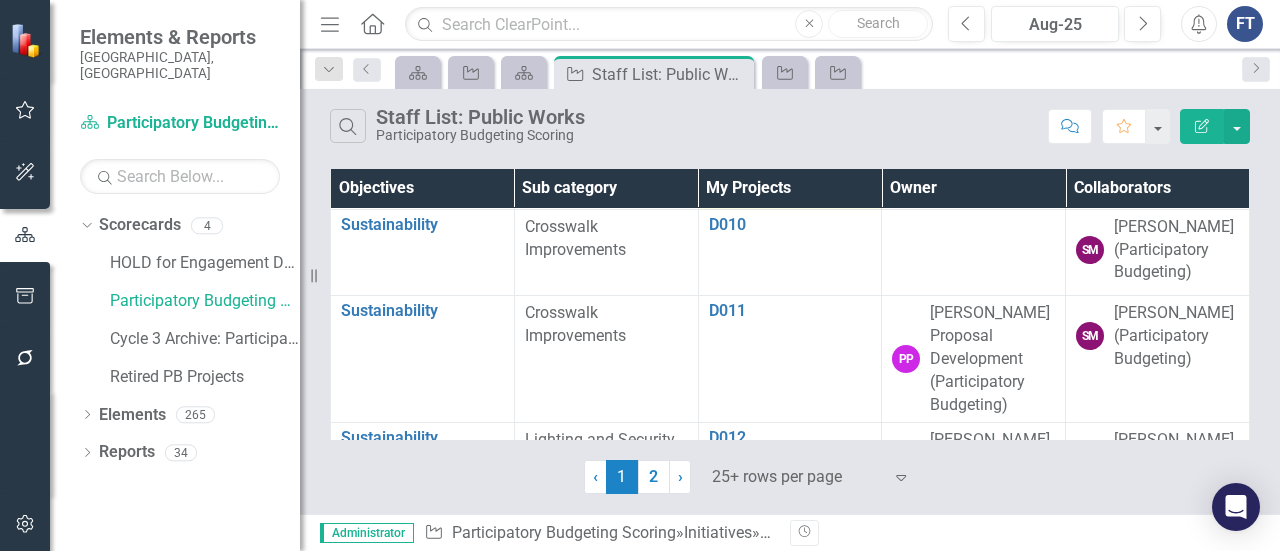click on "D009" at bounding box center [790, 138] 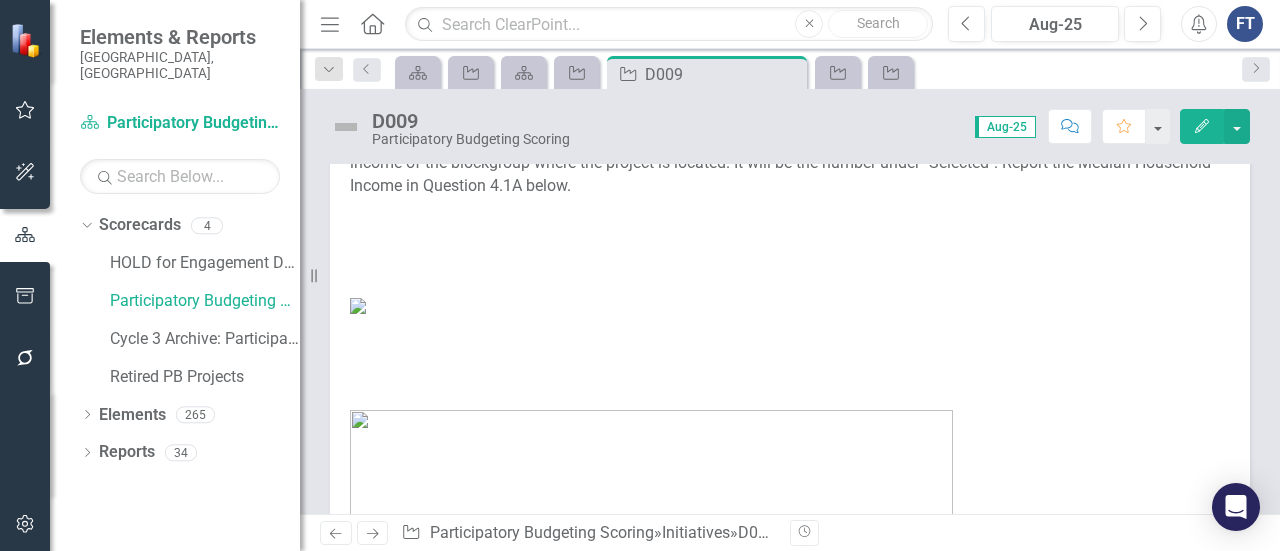 scroll, scrollTop: 1200, scrollLeft: 0, axis: vertical 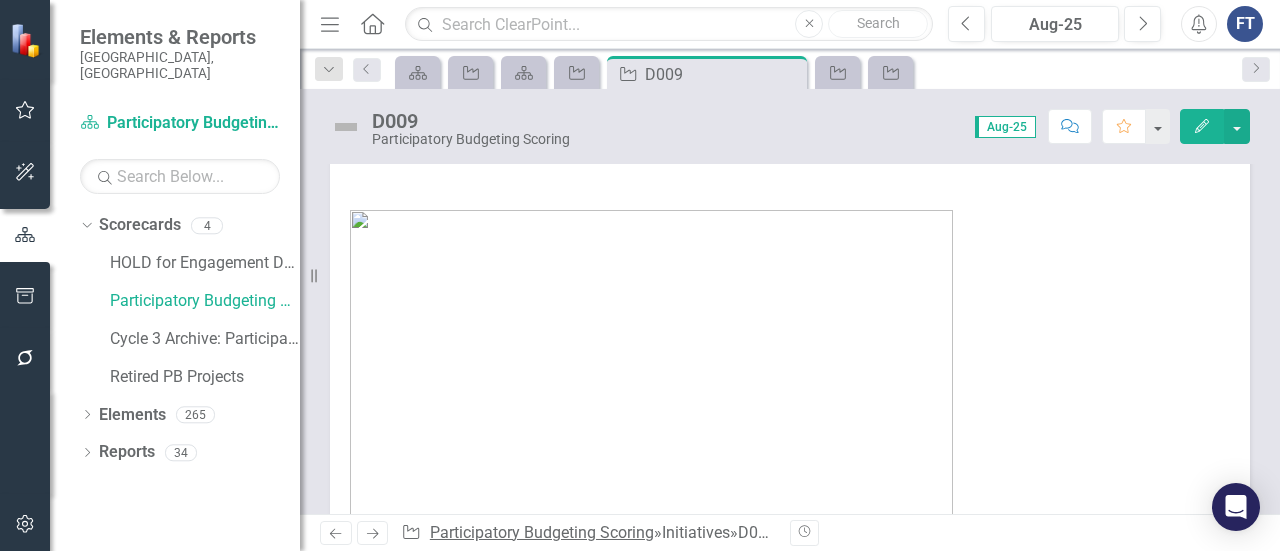 click on "Participatory Budgeting Scoring" at bounding box center (542, 532) 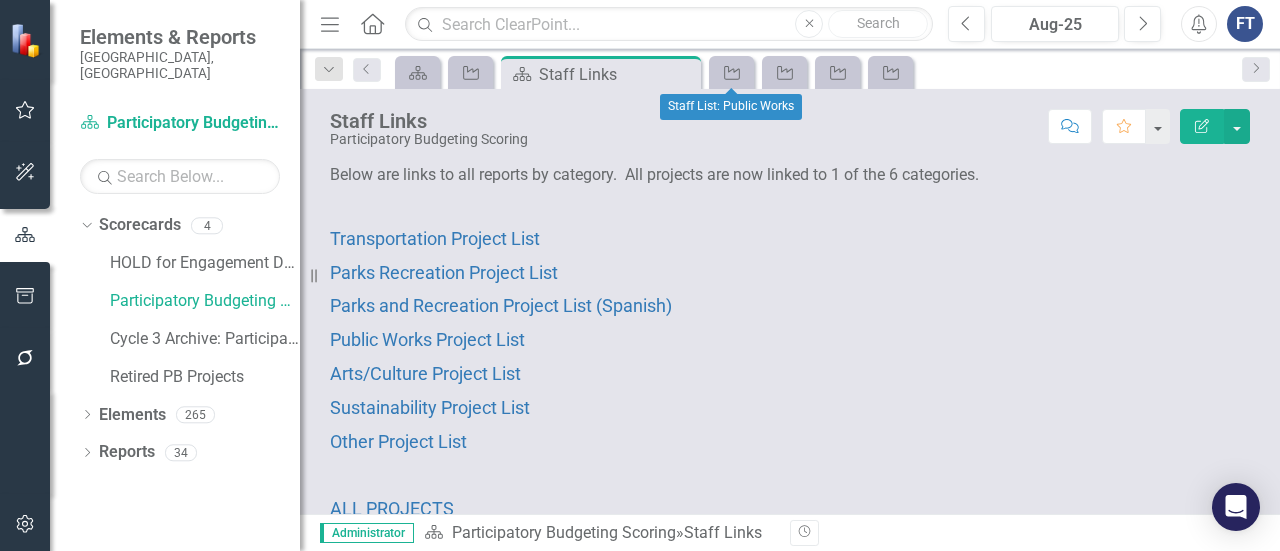 click on "Initiative" at bounding box center [731, 72] 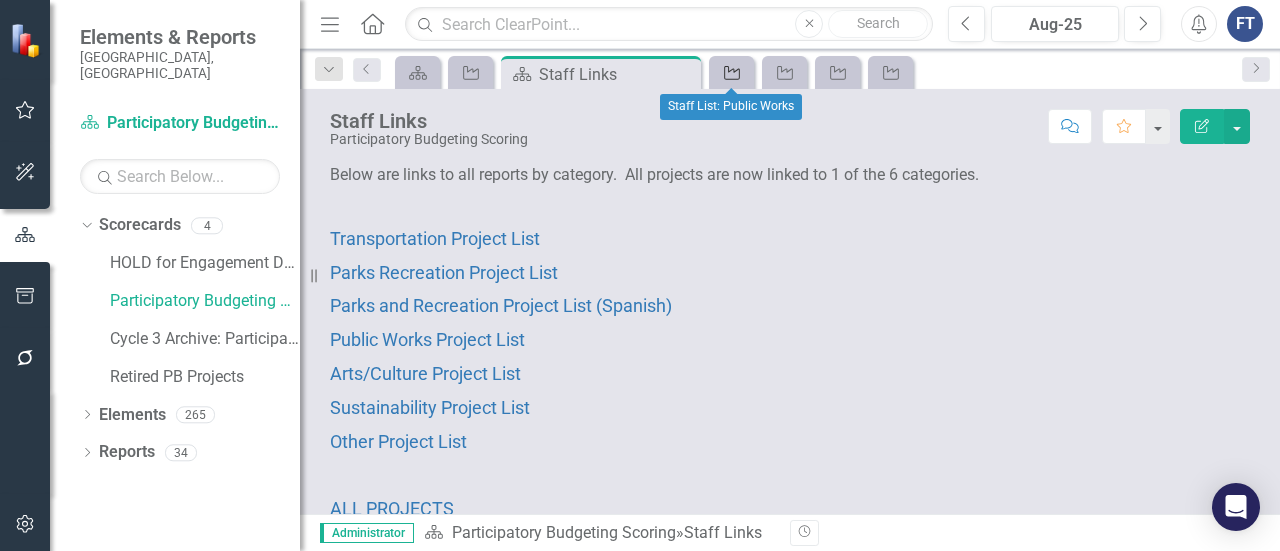 click on "Initiative" 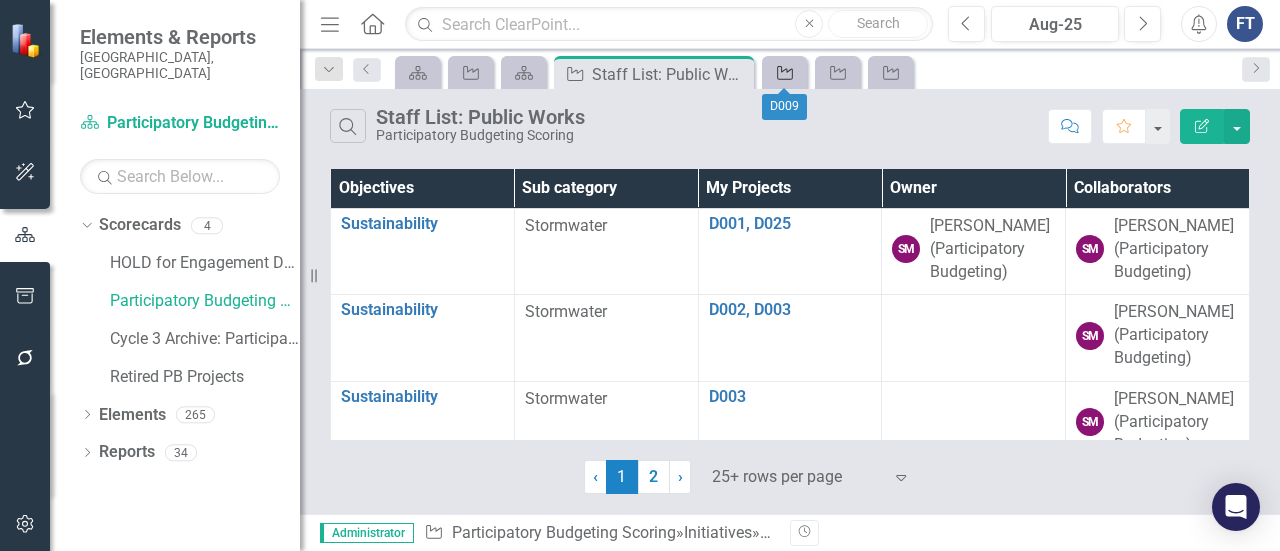 click on "Initiative" 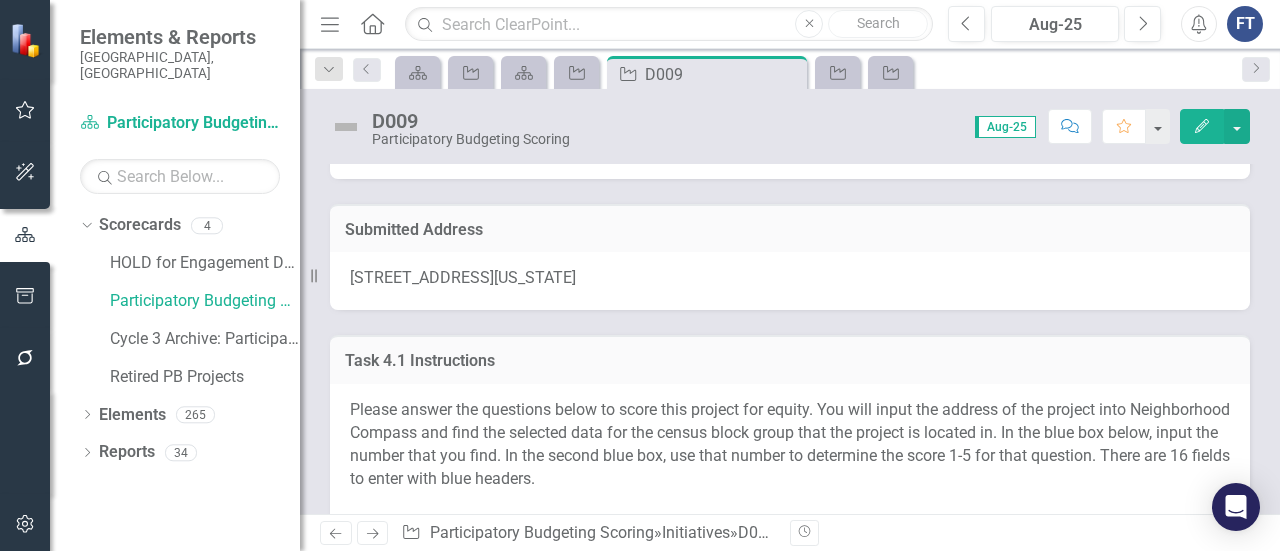 scroll, scrollTop: 0, scrollLeft: 0, axis: both 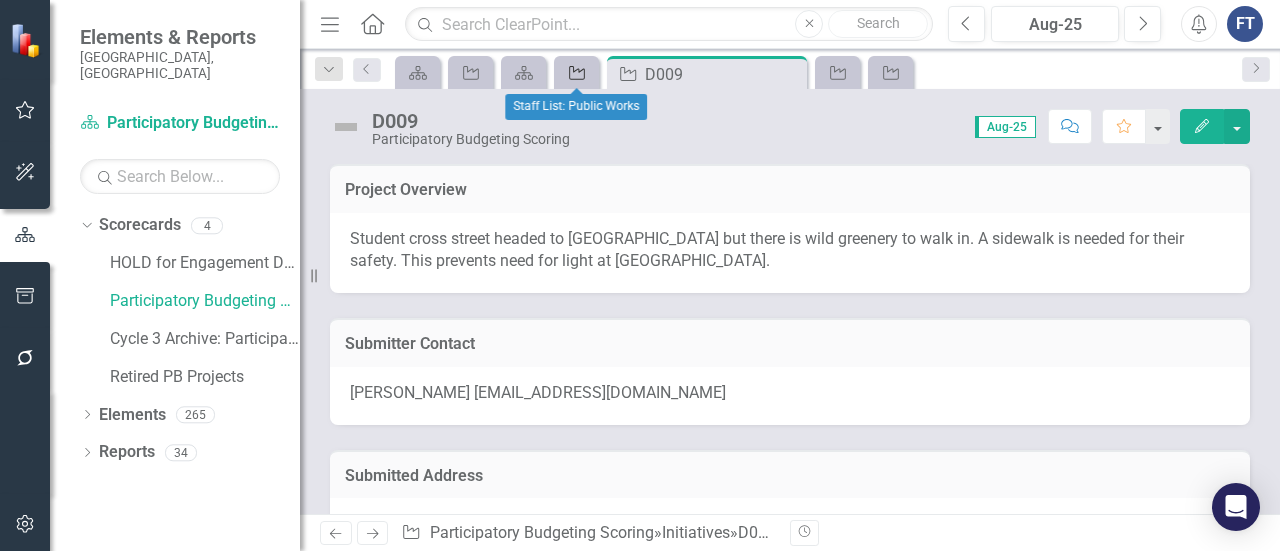click on "Initiative" at bounding box center [576, 72] 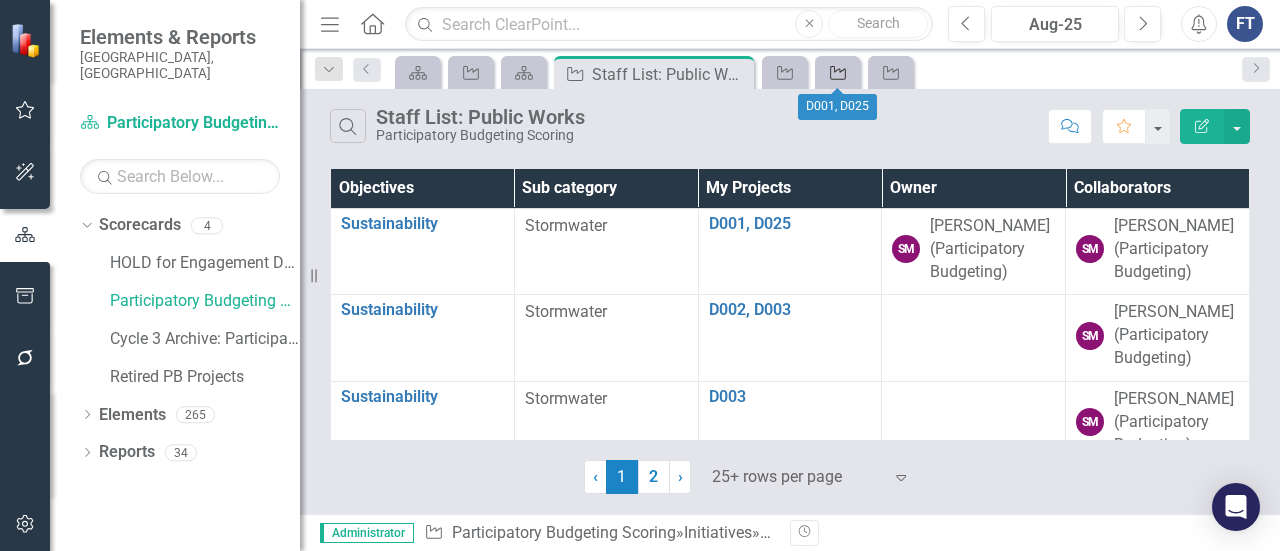 click on "Initiative" 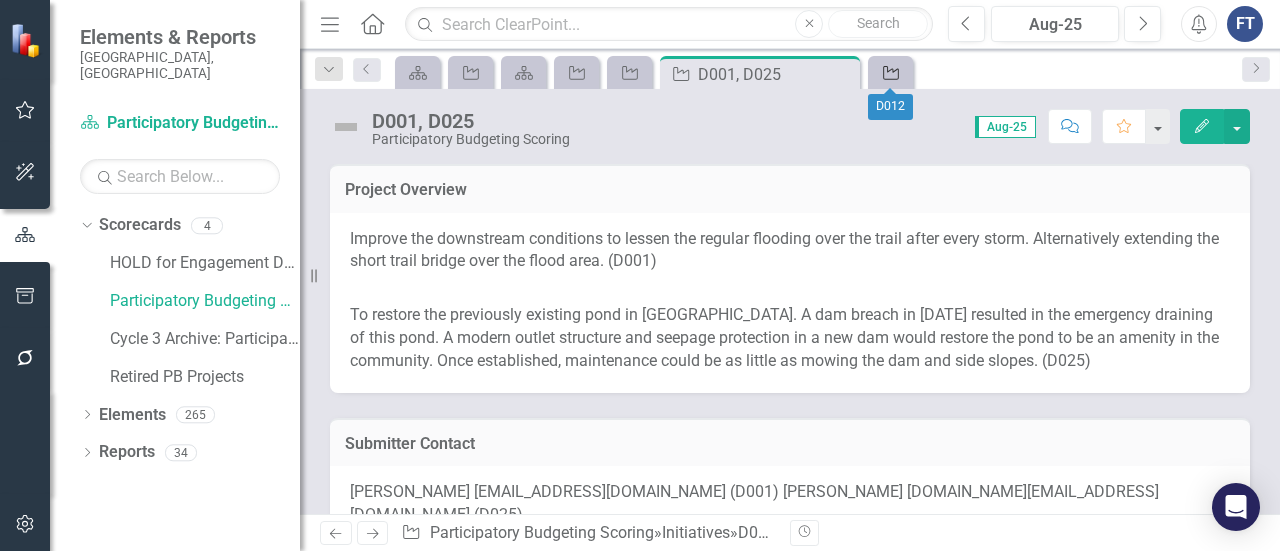 click on "Initiative" 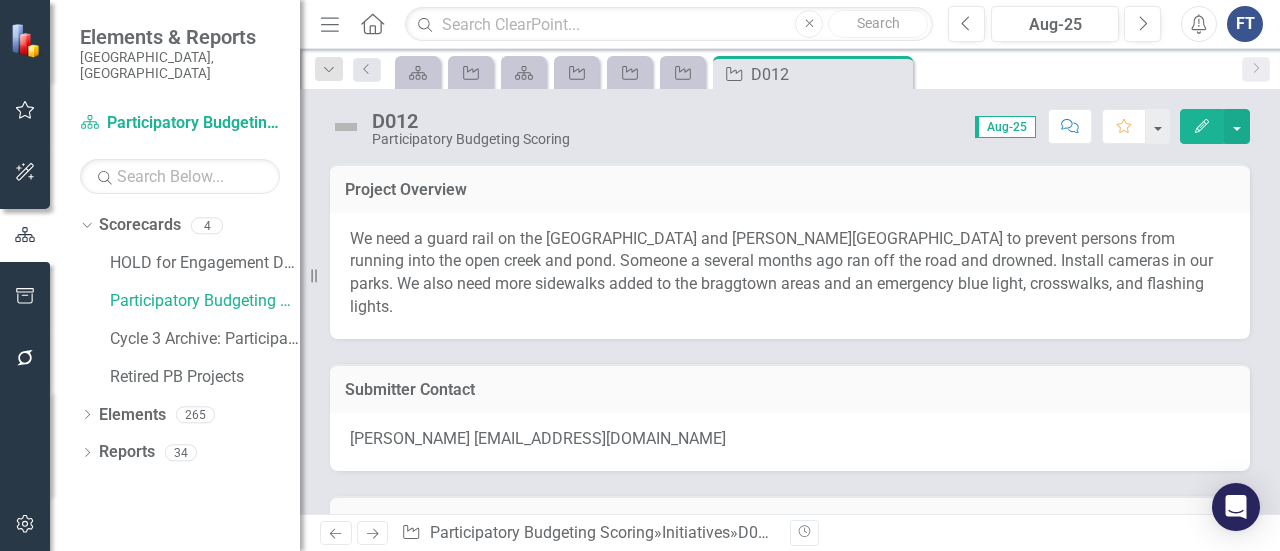 click on "Close" 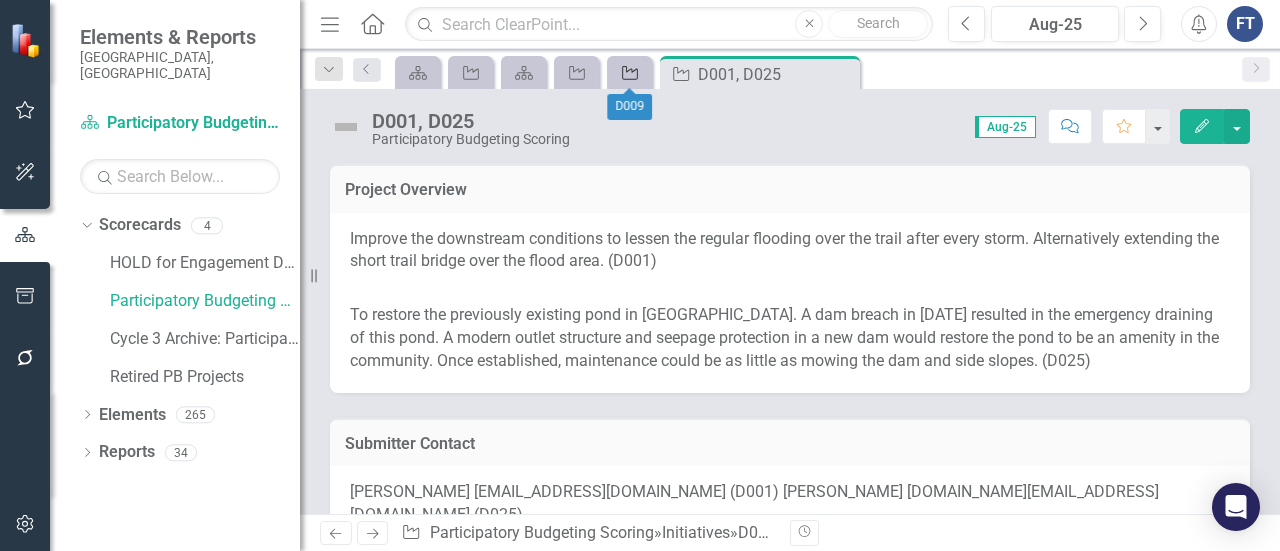click on "Initiative" 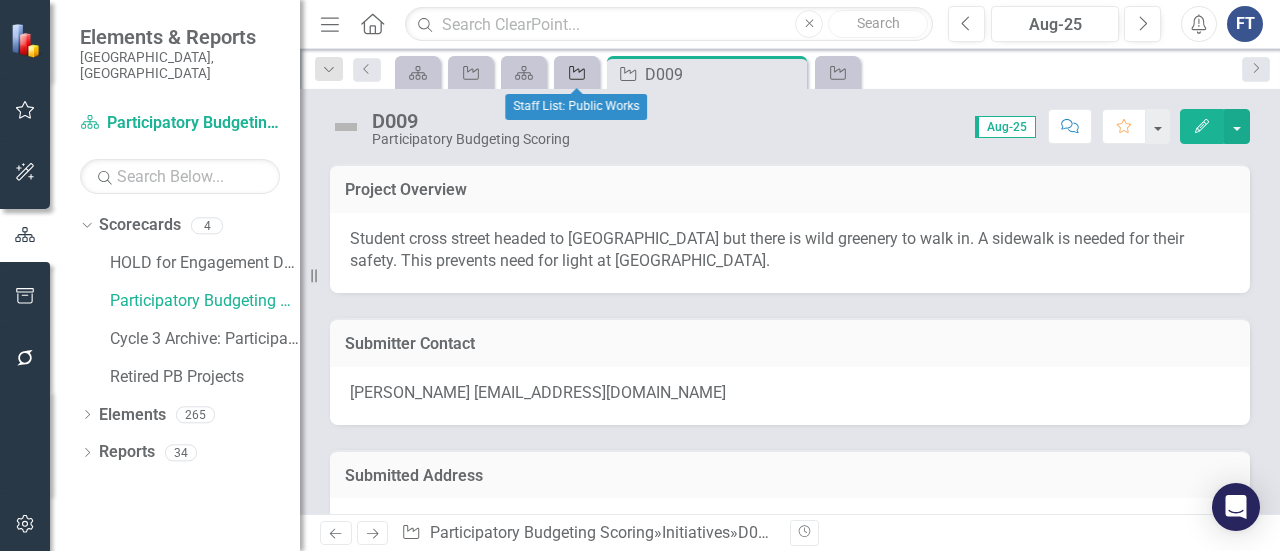 click on "Initiative" at bounding box center [576, 72] 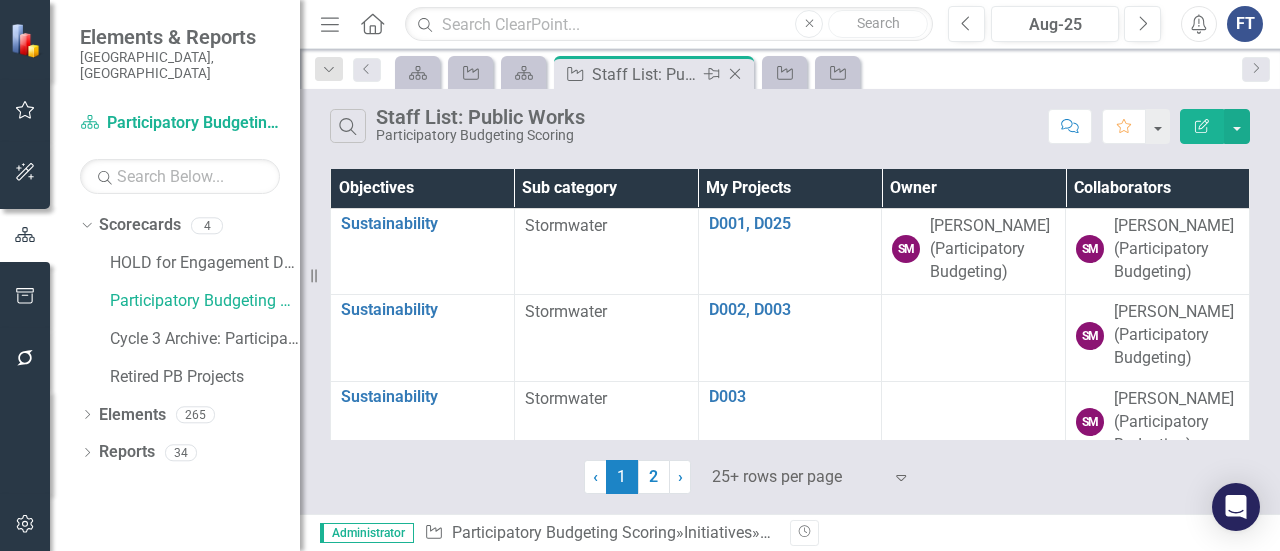 click on "Close" 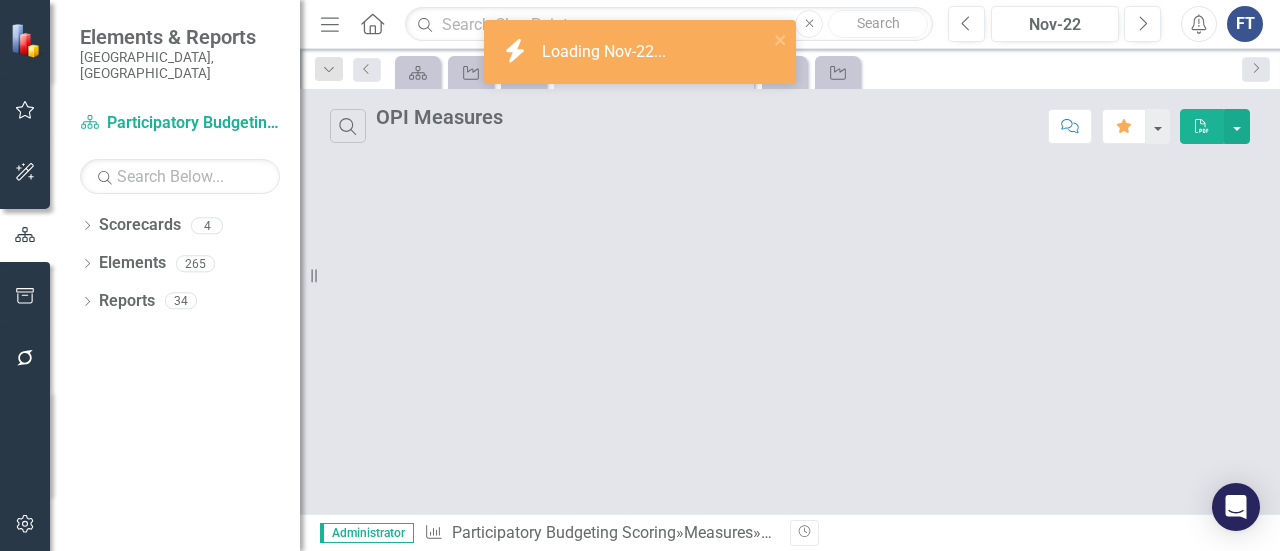 scroll, scrollTop: 0, scrollLeft: 0, axis: both 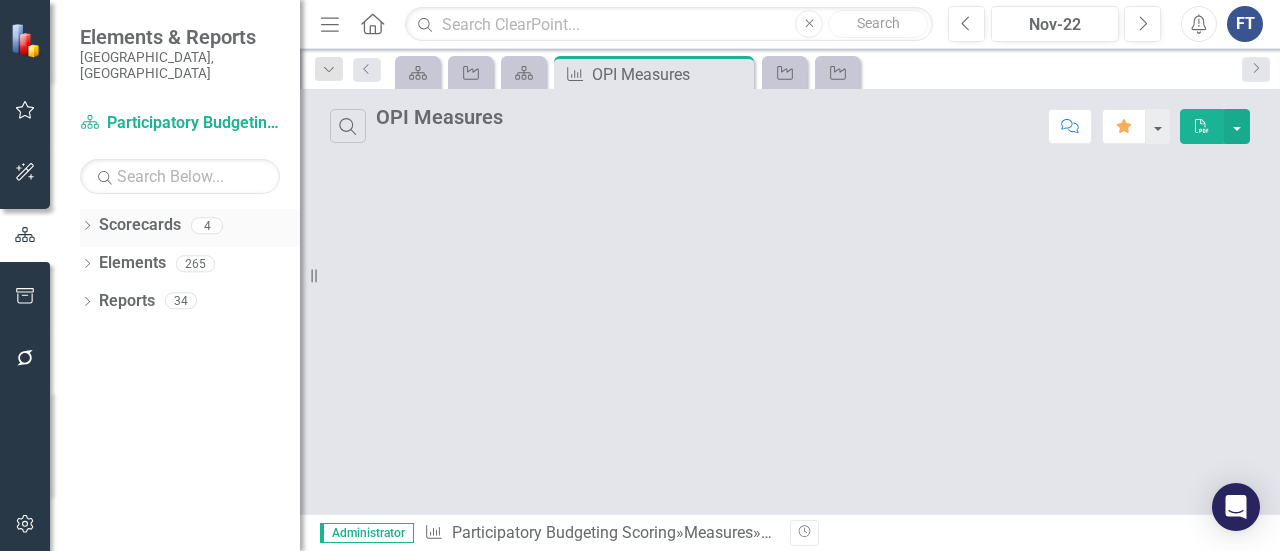 click on "Dropdown" 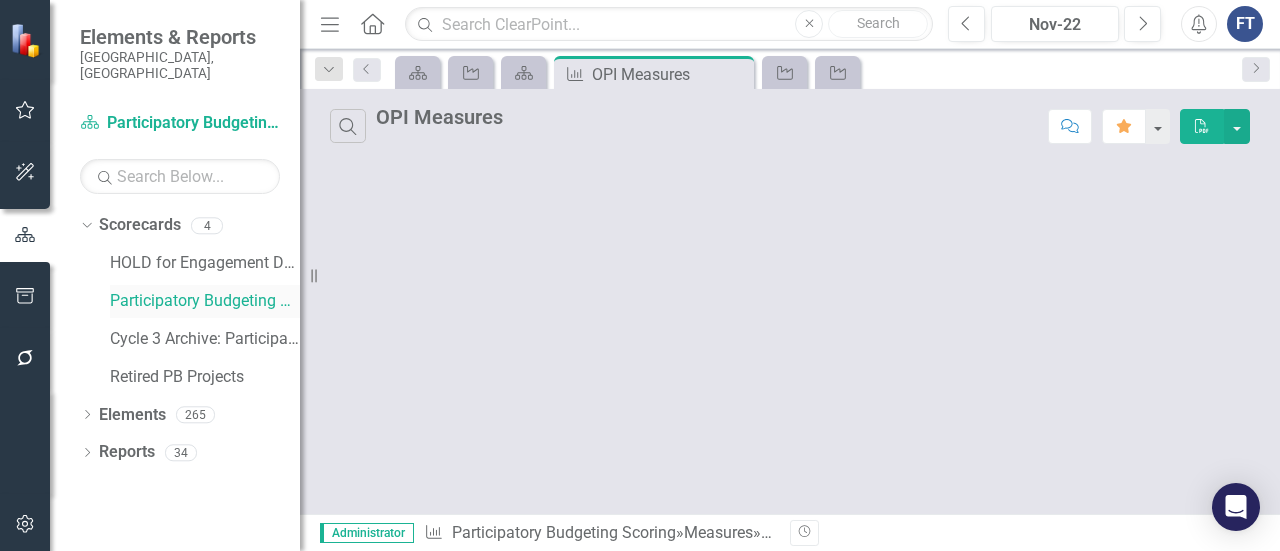 click on "Participatory Budgeting Scoring" at bounding box center [205, 301] 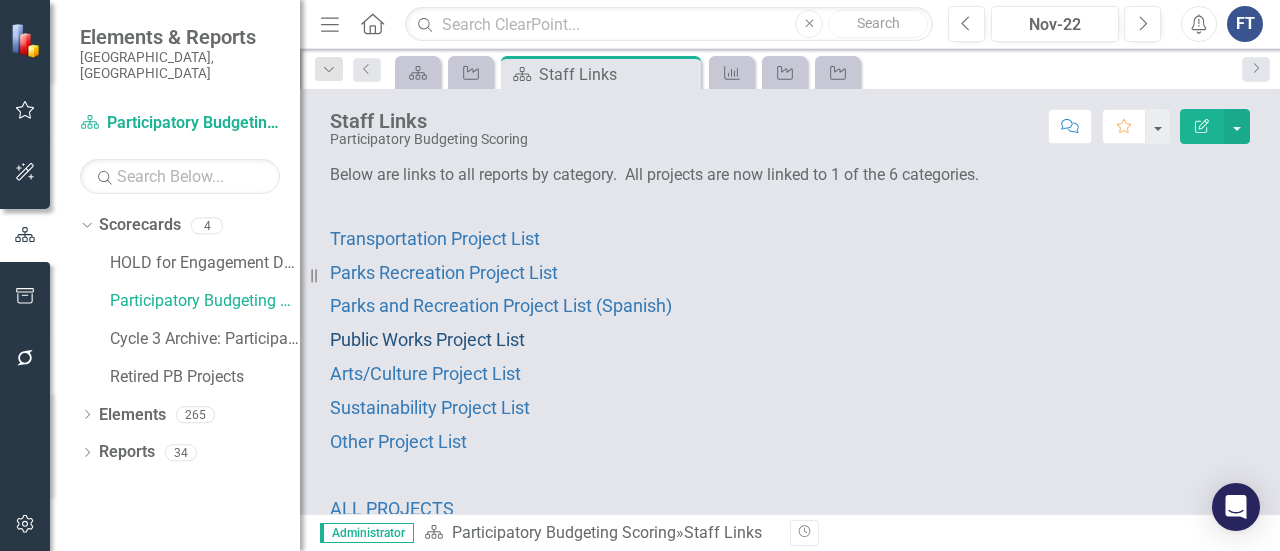 click on "Public Works Project List" at bounding box center [427, 339] 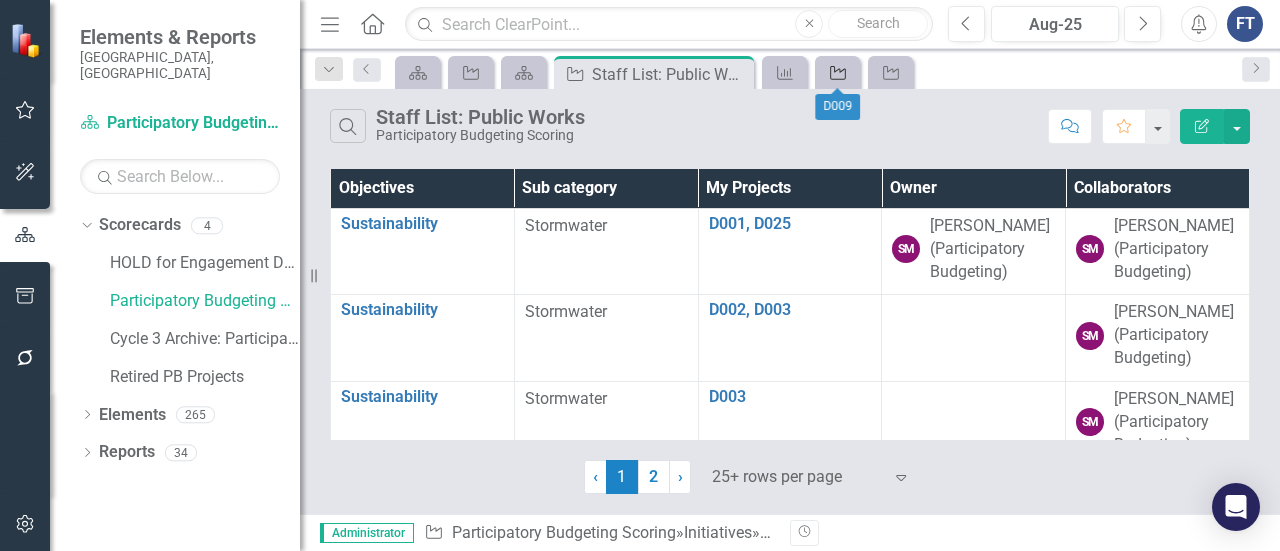click on "Initiative" 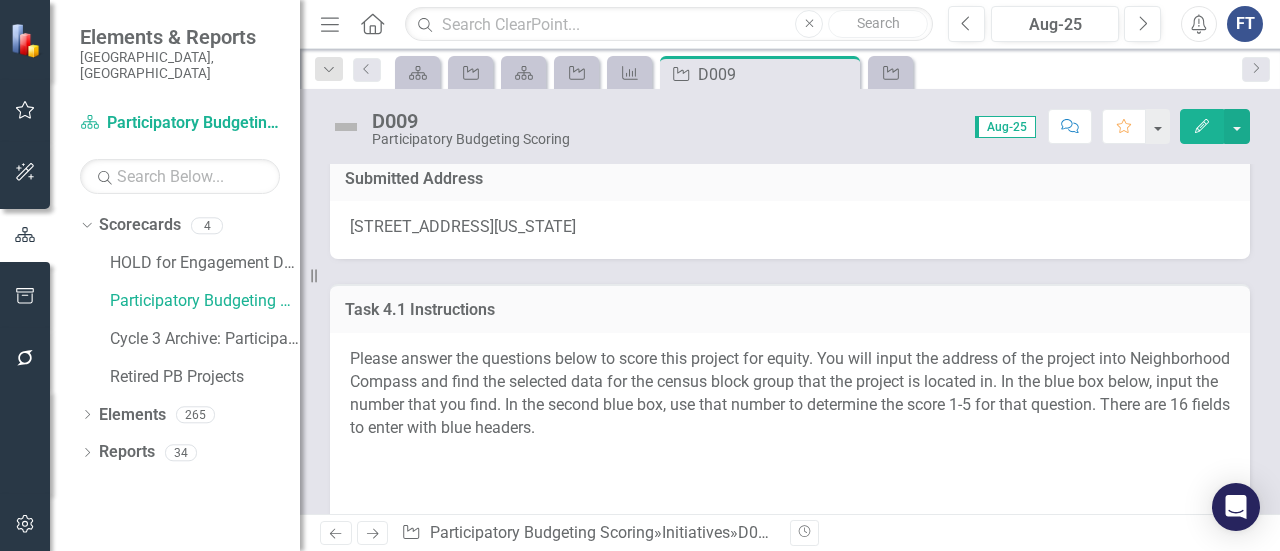 scroll, scrollTop: 300, scrollLeft: 0, axis: vertical 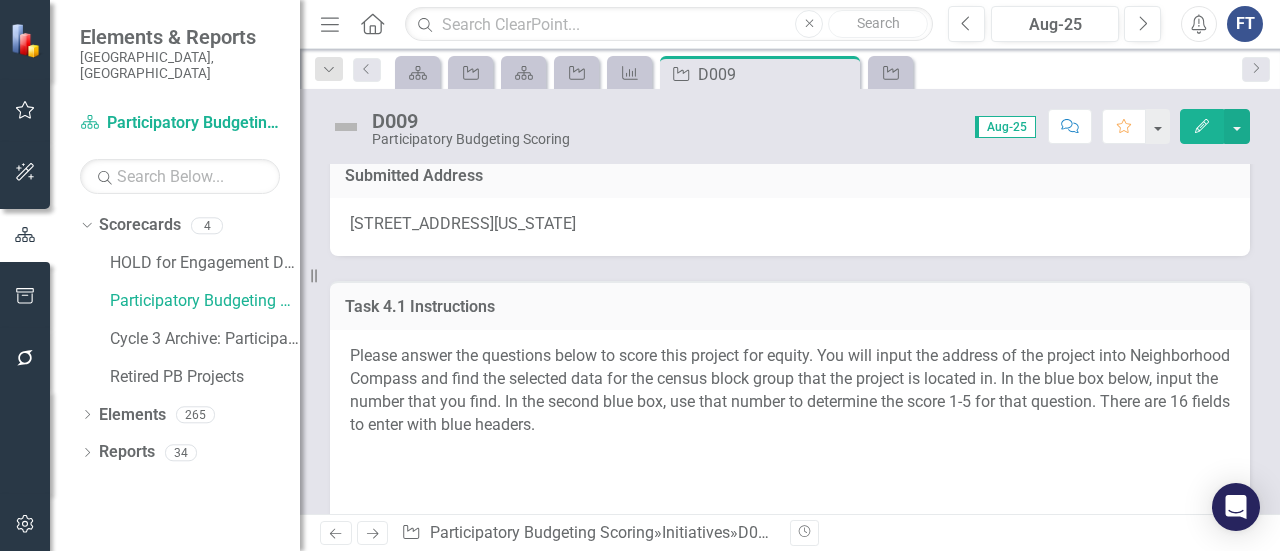 click on "[STREET_ADDRESS][US_STATE]" at bounding box center (463, 223) 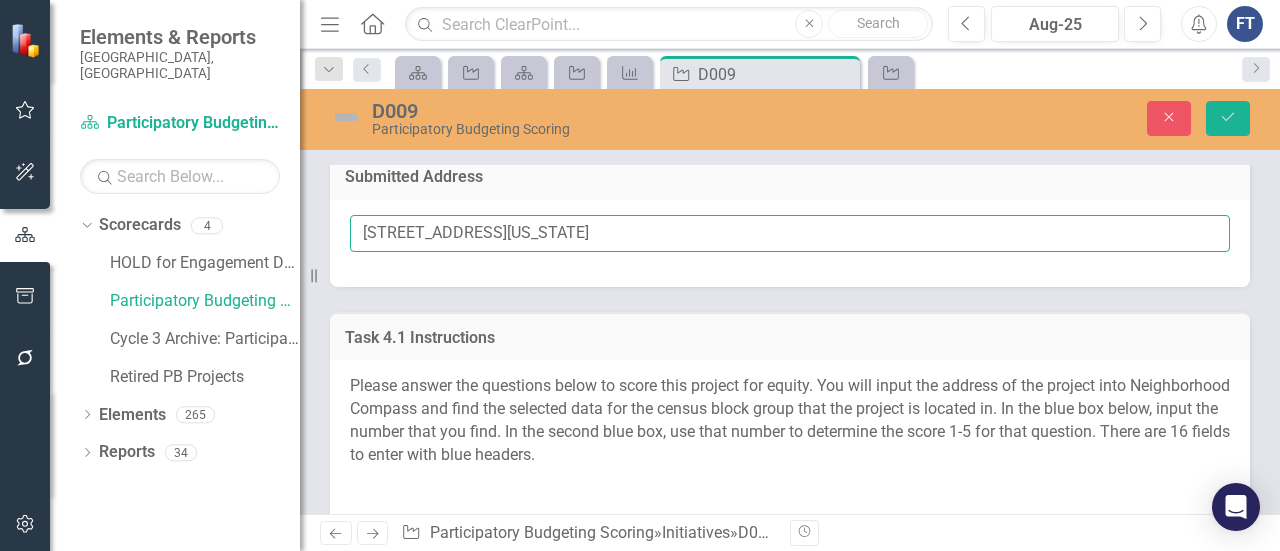 drag, startPoint x: 550, startPoint y: 237, endPoint x: 348, endPoint y: 229, distance: 202.15836 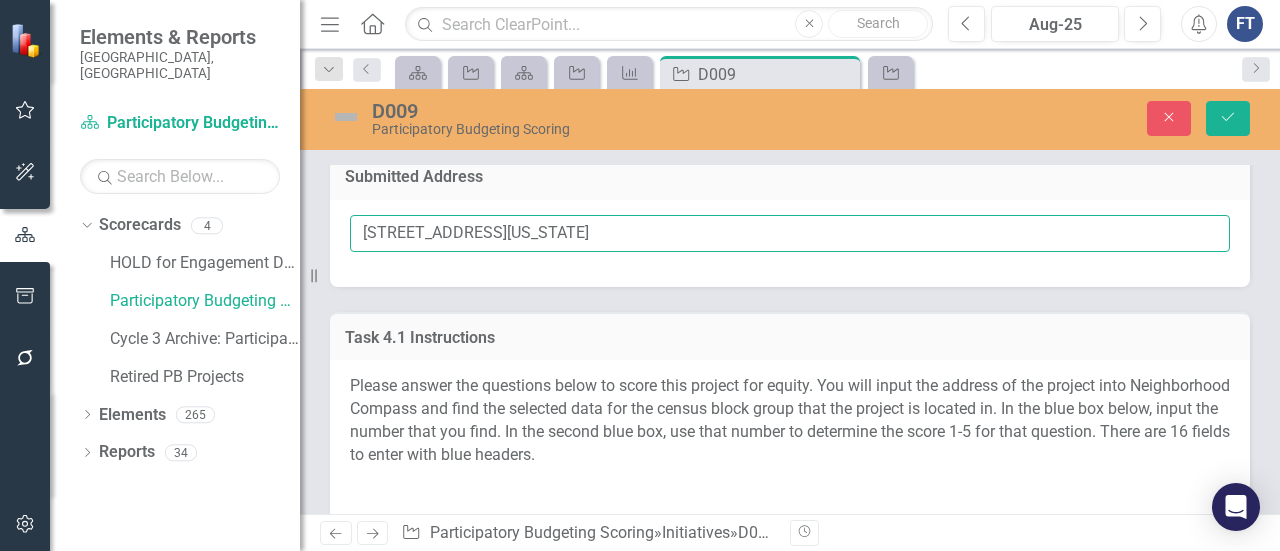 click on "[STREET_ADDRESS][US_STATE]" at bounding box center (790, 243) 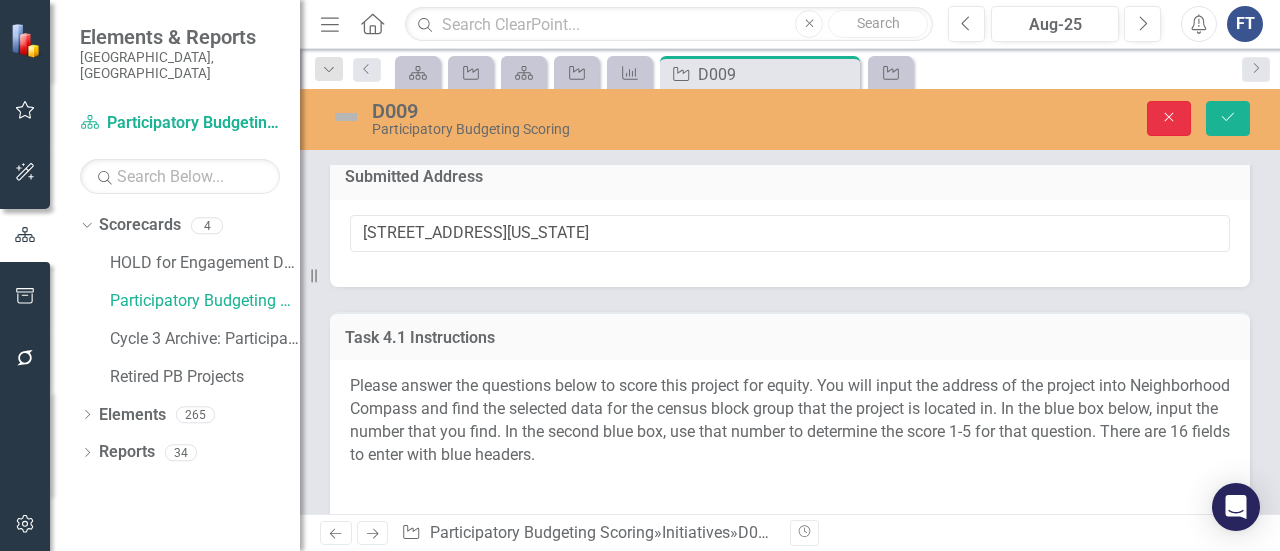 click on "Close" 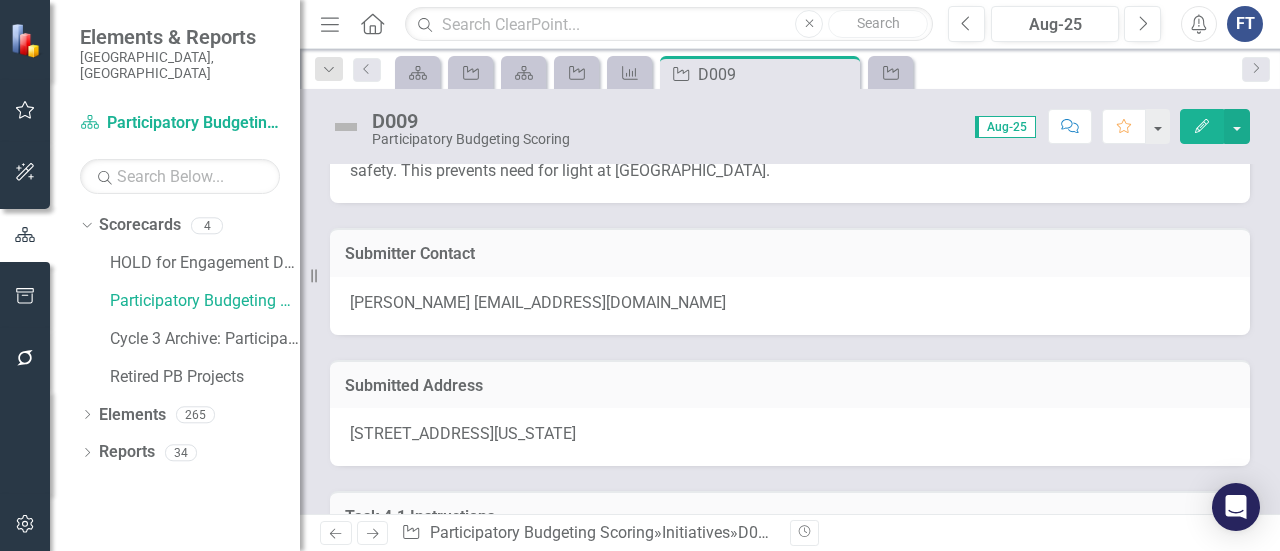 scroll, scrollTop: 0, scrollLeft: 0, axis: both 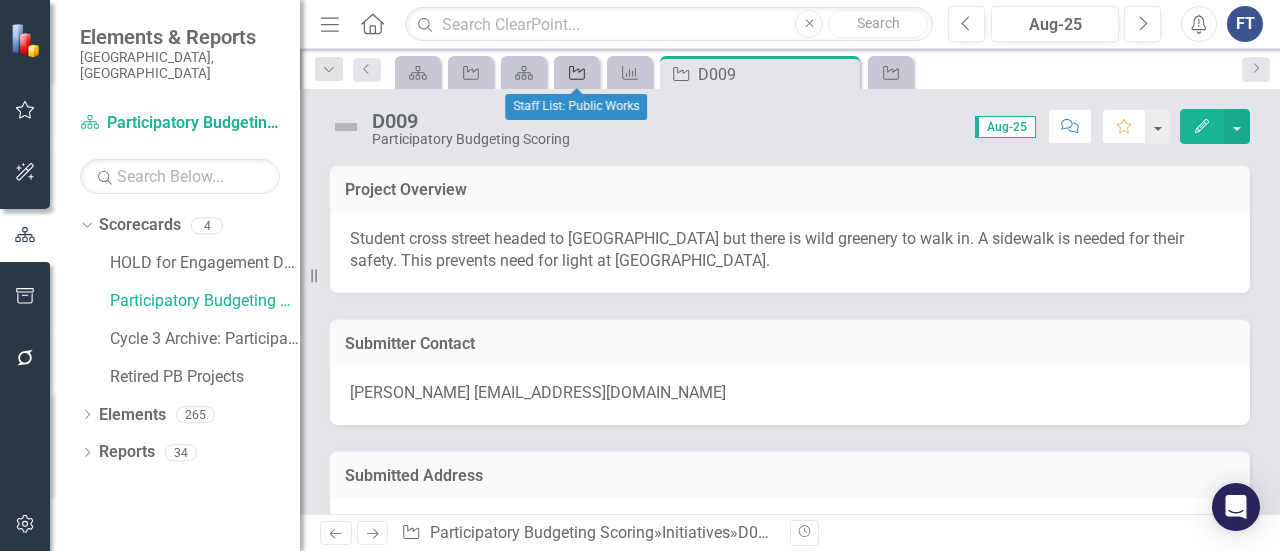 click on "Initiative" 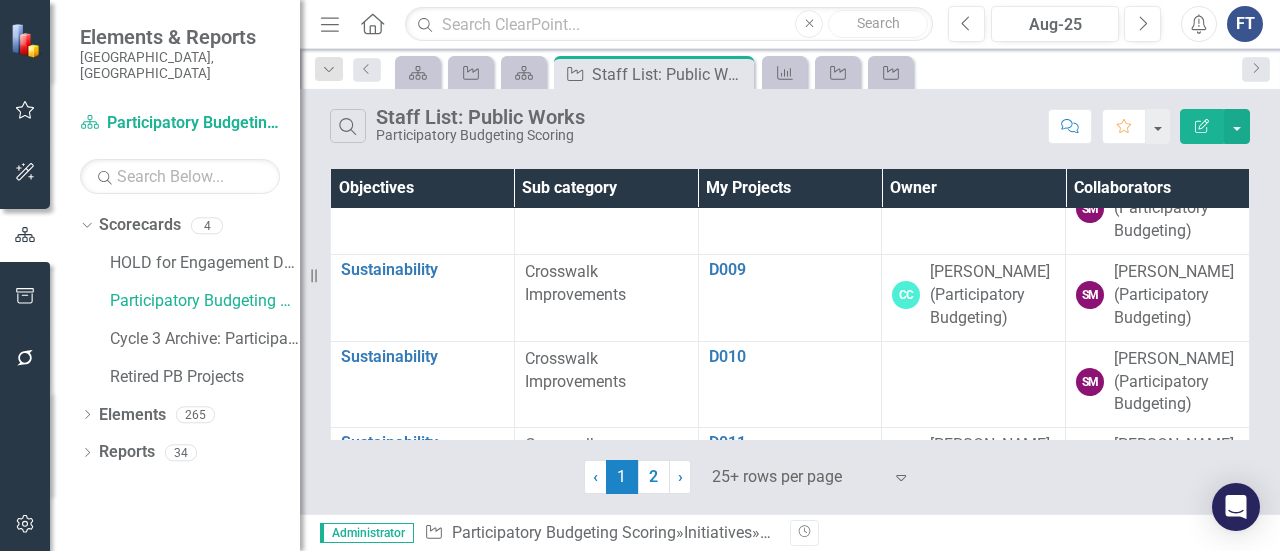 scroll, scrollTop: 900, scrollLeft: 0, axis: vertical 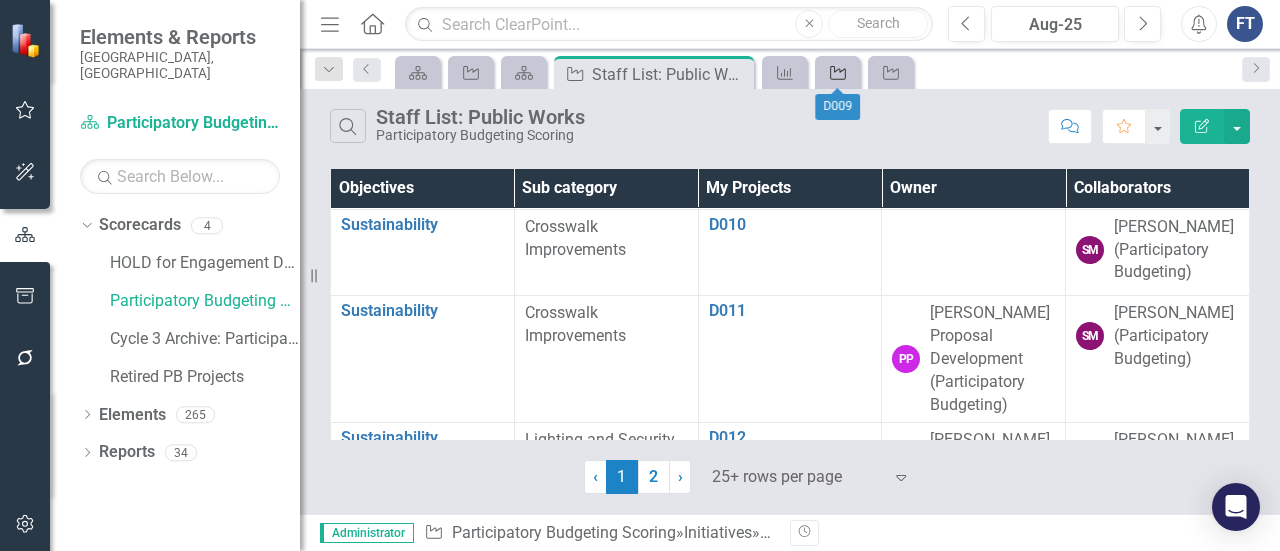 click on "Initiative" at bounding box center [834, 72] 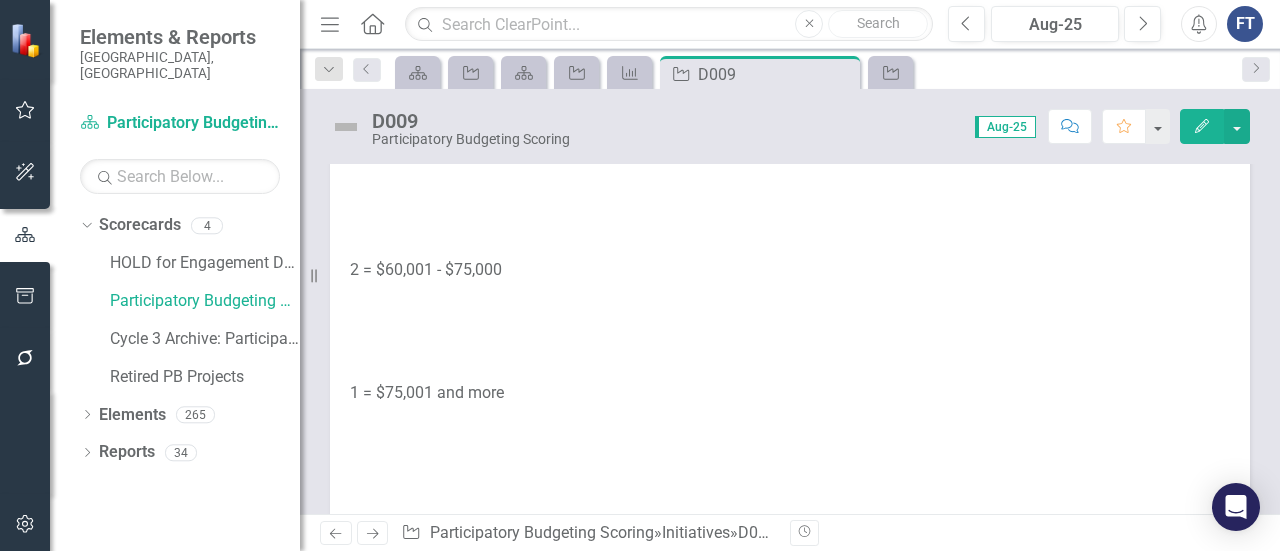scroll, scrollTop: 2400, scrollLeft: 0, axis: vertical 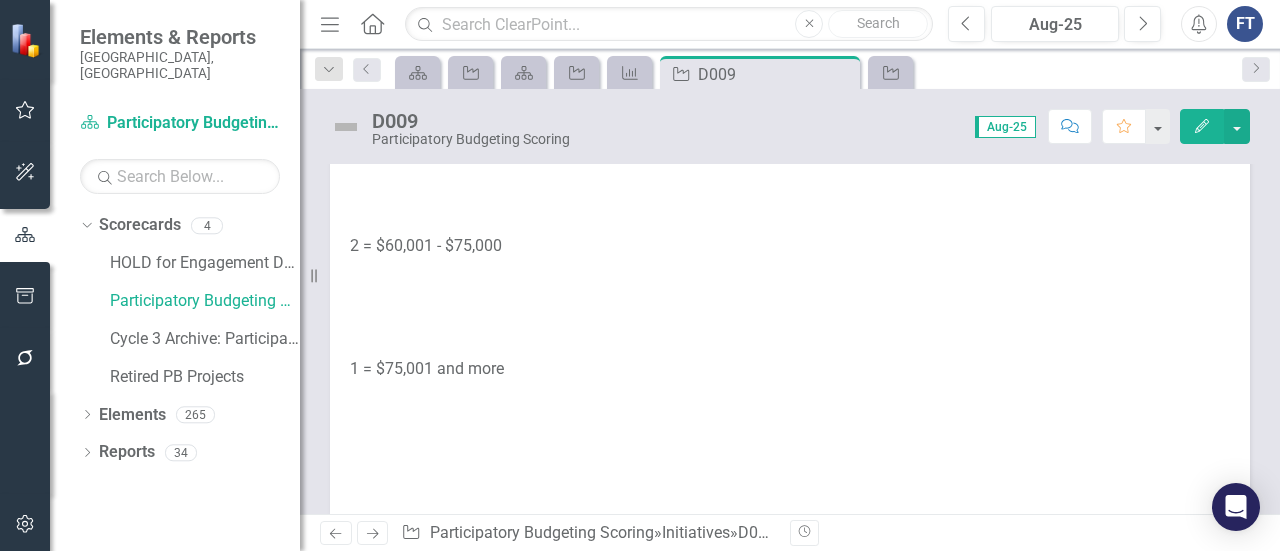 click on "Edit" 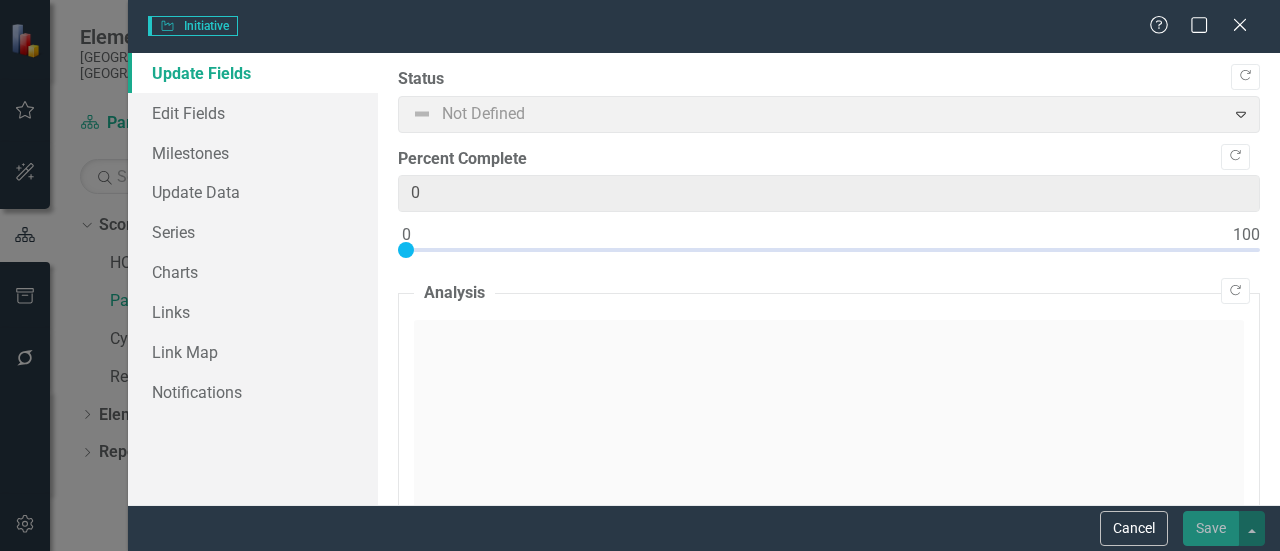 checkbox on "true" 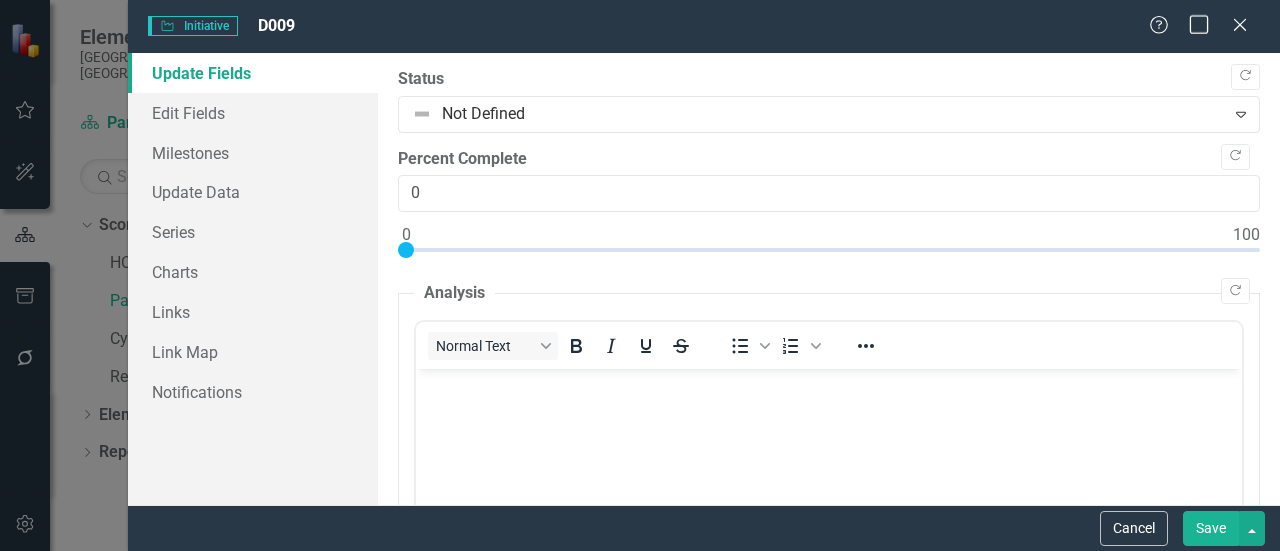 scroll, scrollTop: 0, scrollLeft: 0, axis: both 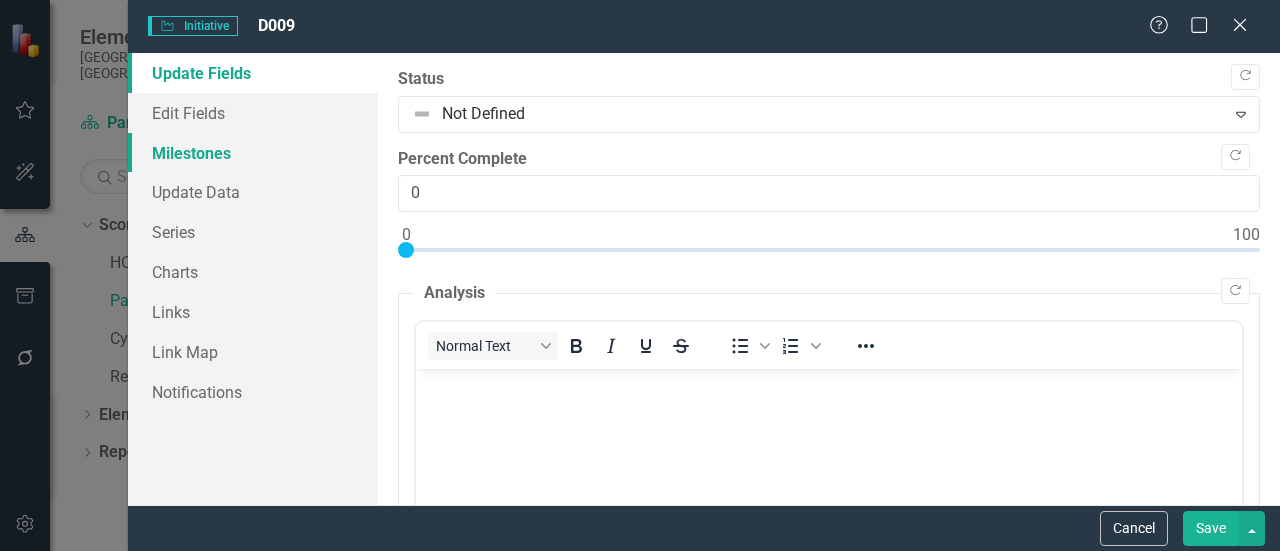 click on "Milestones" at bounding box center [253, 153] 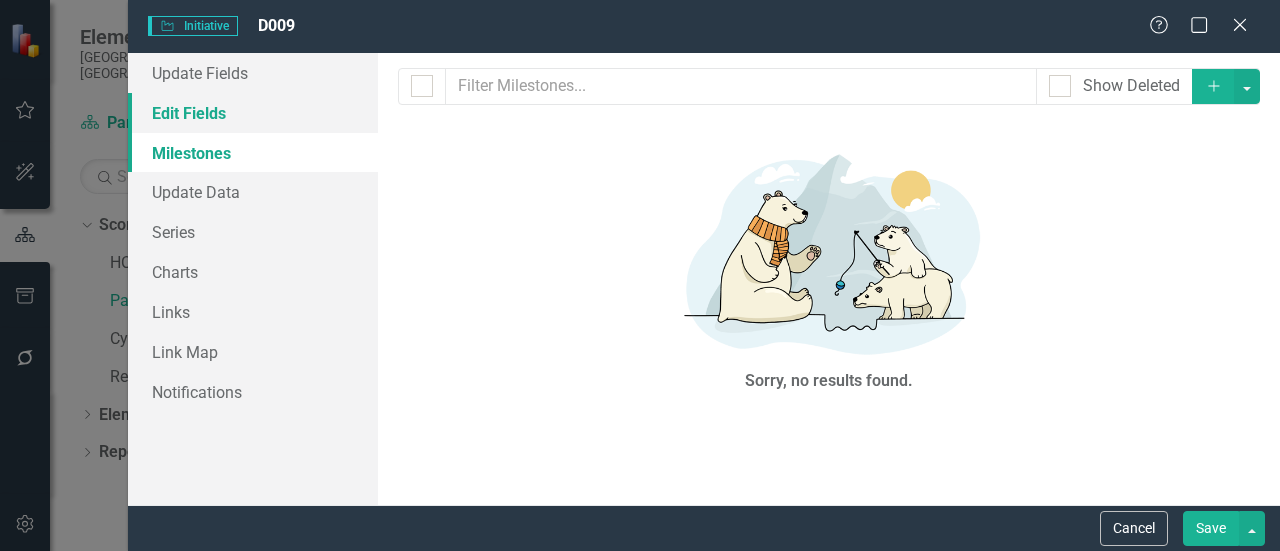 click on "Edit Fields" at bounding box center (253, 113) 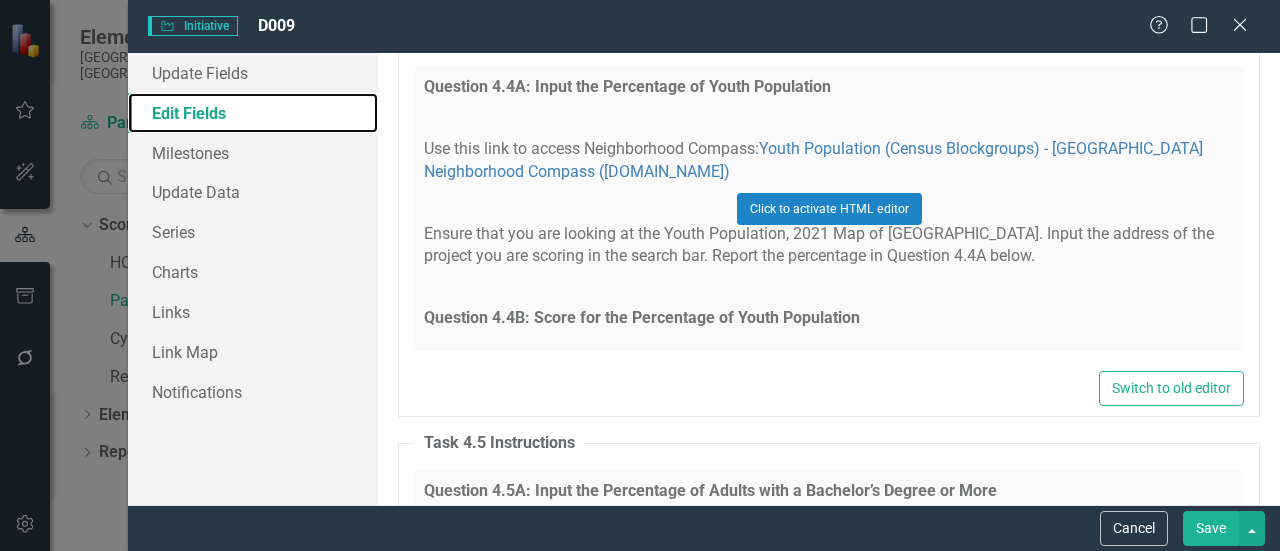 scroll, scrollTop: 13500, scrollLeft: 0, axis: vertical 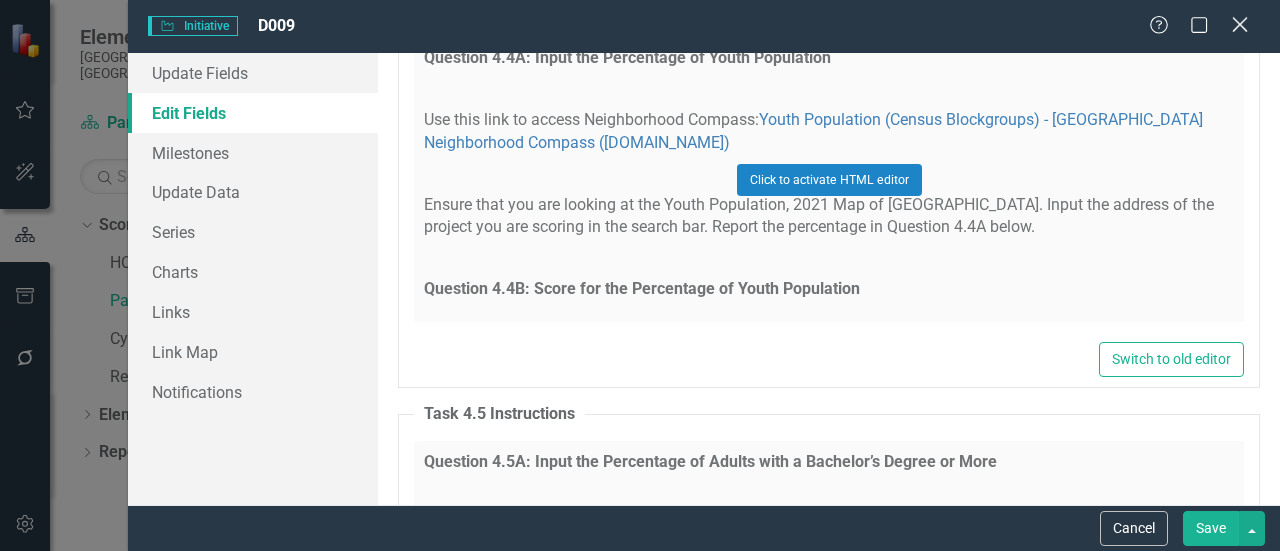click on "Close" 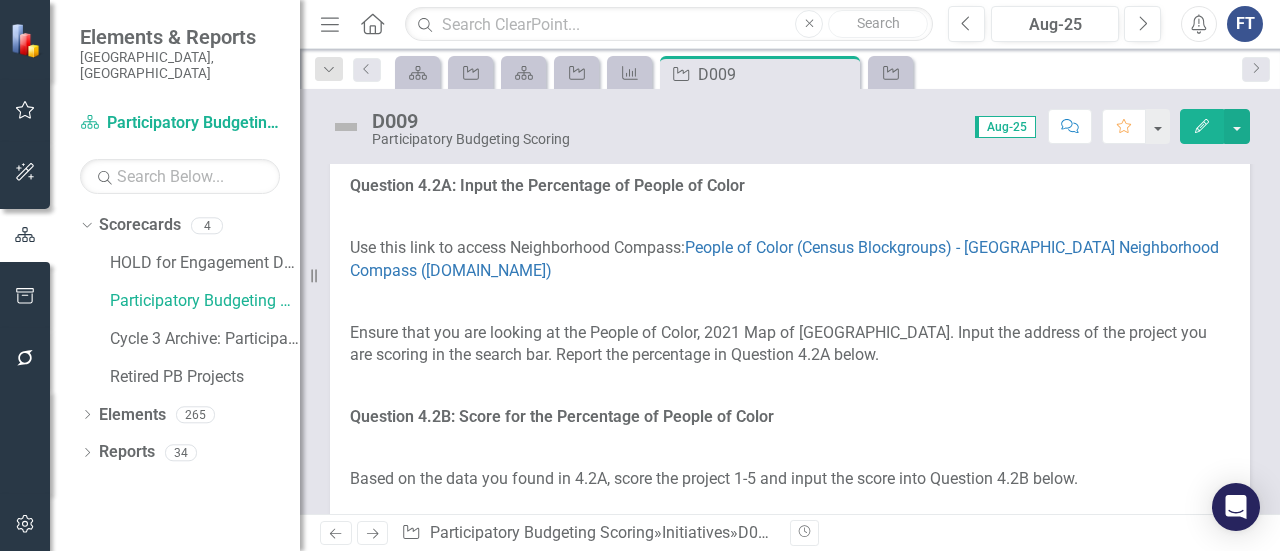 scroll, scrollTop: 3000, scrollLeft: 0, axis: vertical 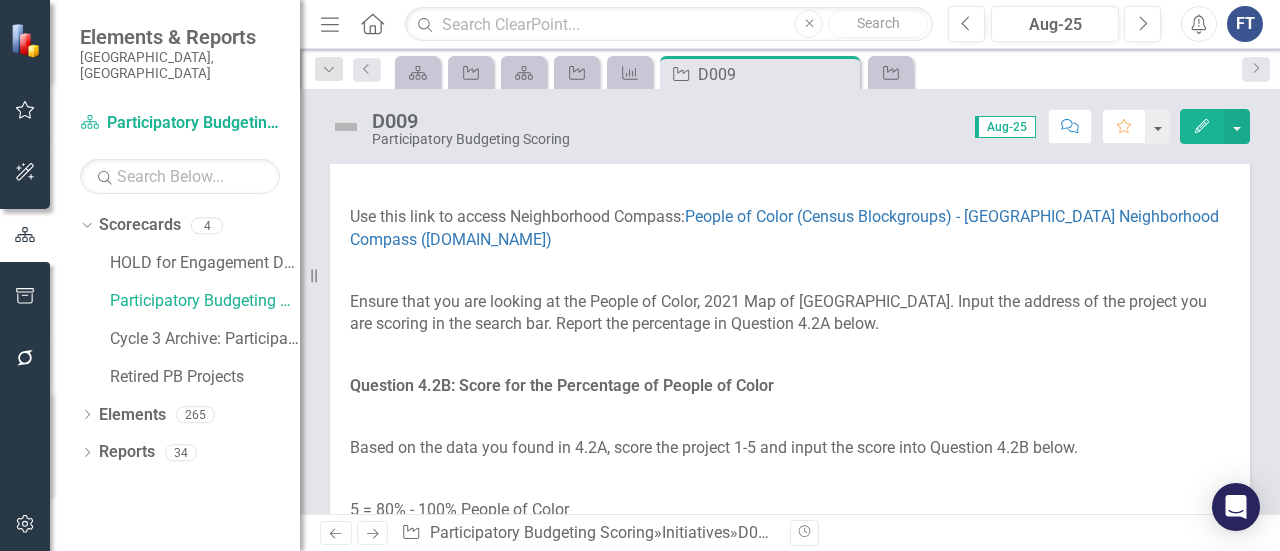 click at bounding box center (790, 27) 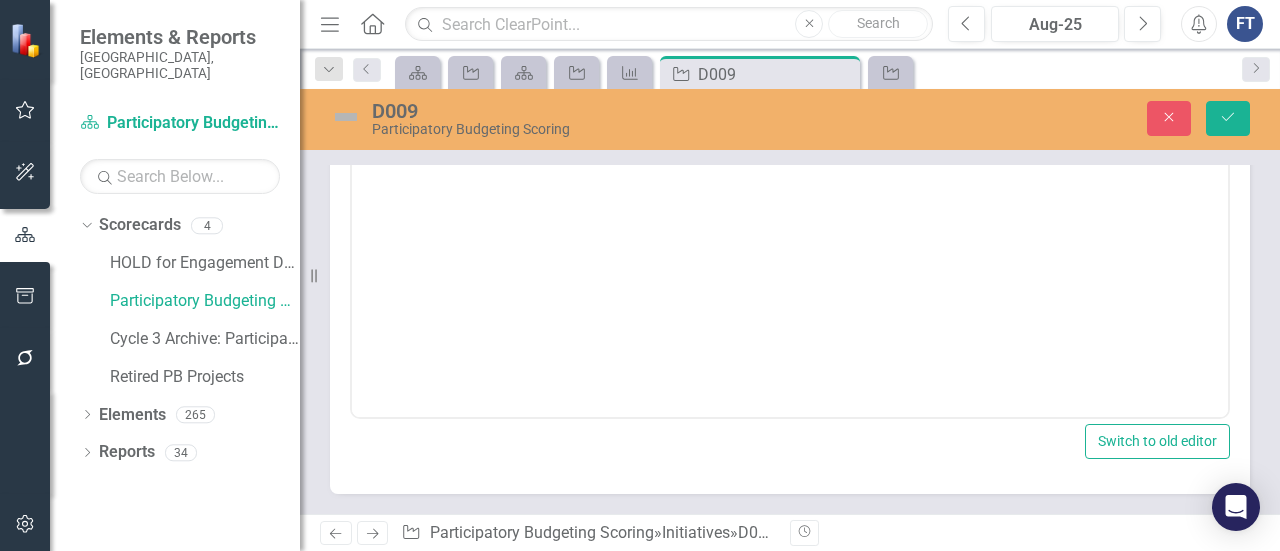 scroll, scrollTop: 0, scrollLeft: 0, axis: both 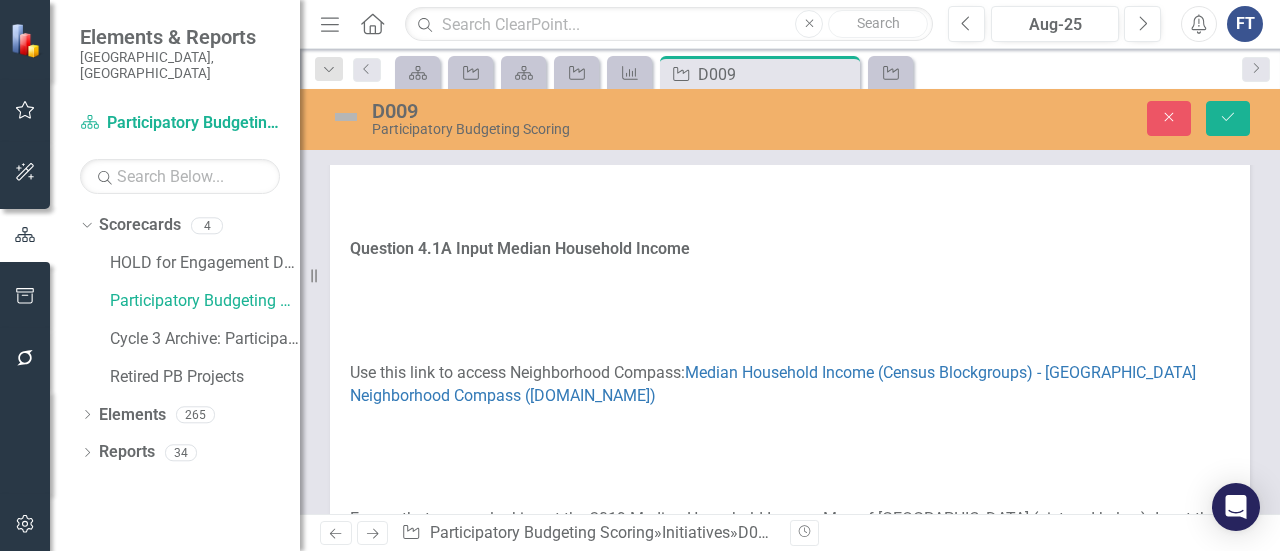 click at bounding box center [790, 311] 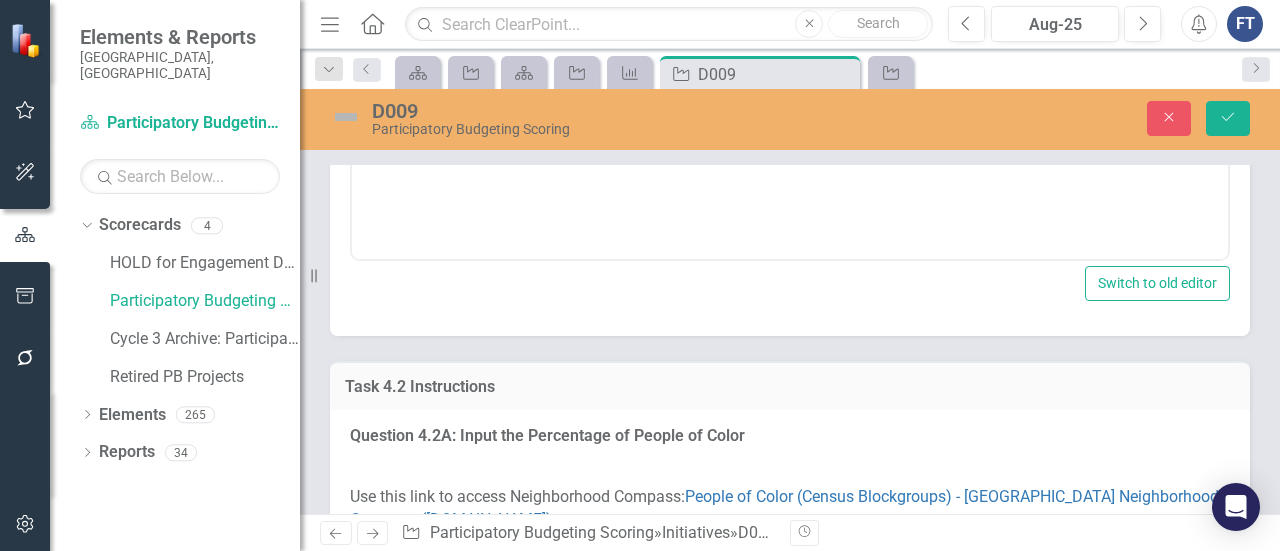 scroll, scrollTop: 3200, scrollLeft: 0, axis: vertical 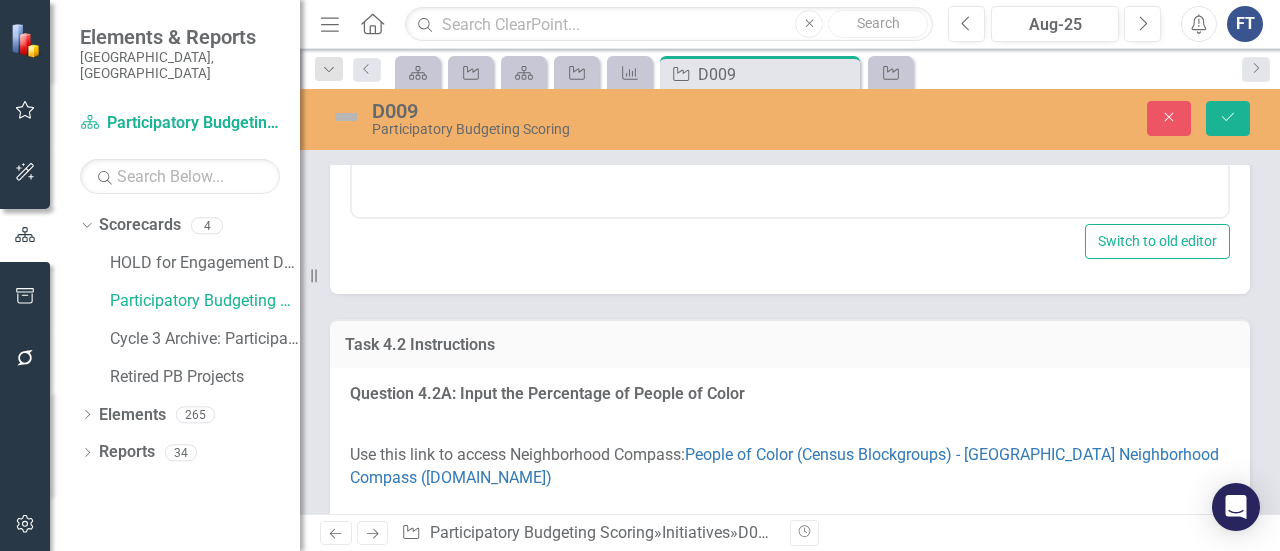 click at bounding box center [790, 19] 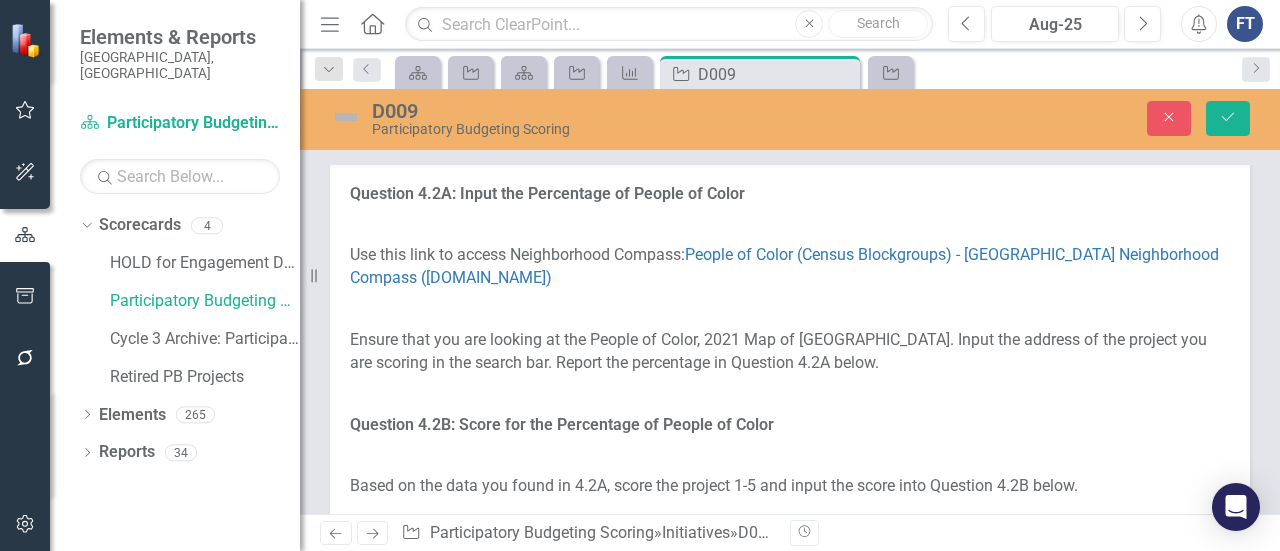 scroll, scrollTop: 3500, scrollLeft: 0, axis: vertical 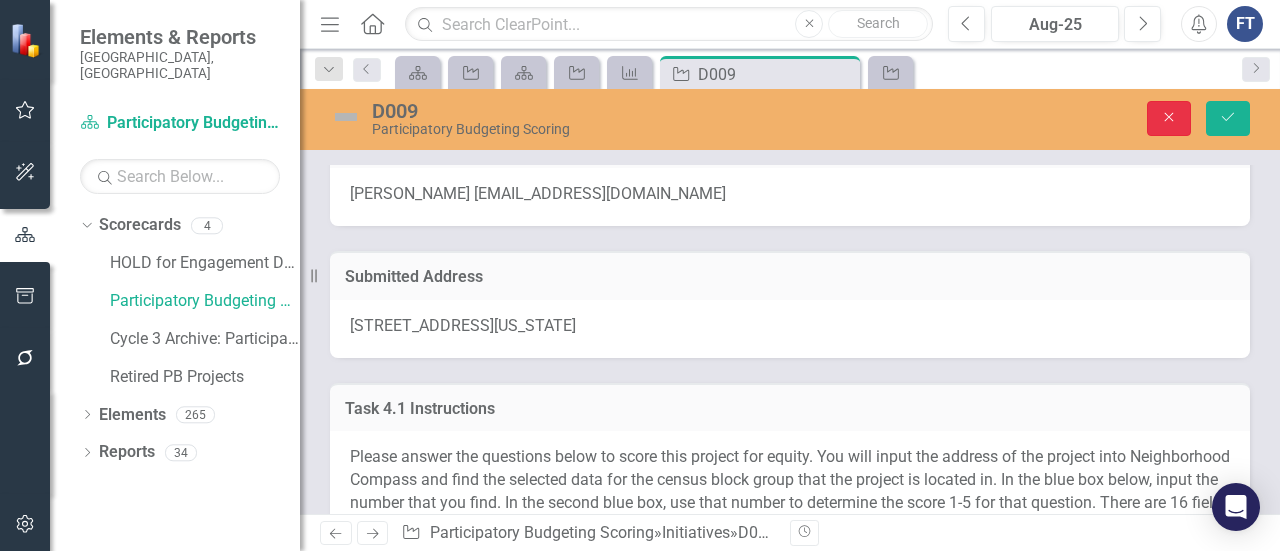 click on "Close" 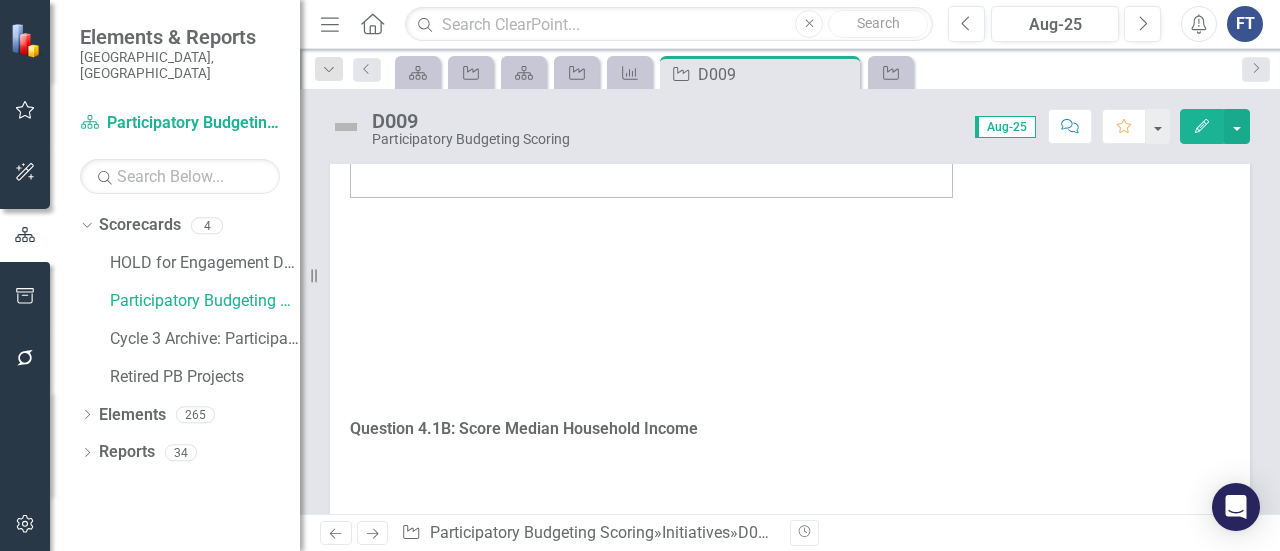 scroll, scrollTop: 1700, scrollLeft: 0, axis: vertical 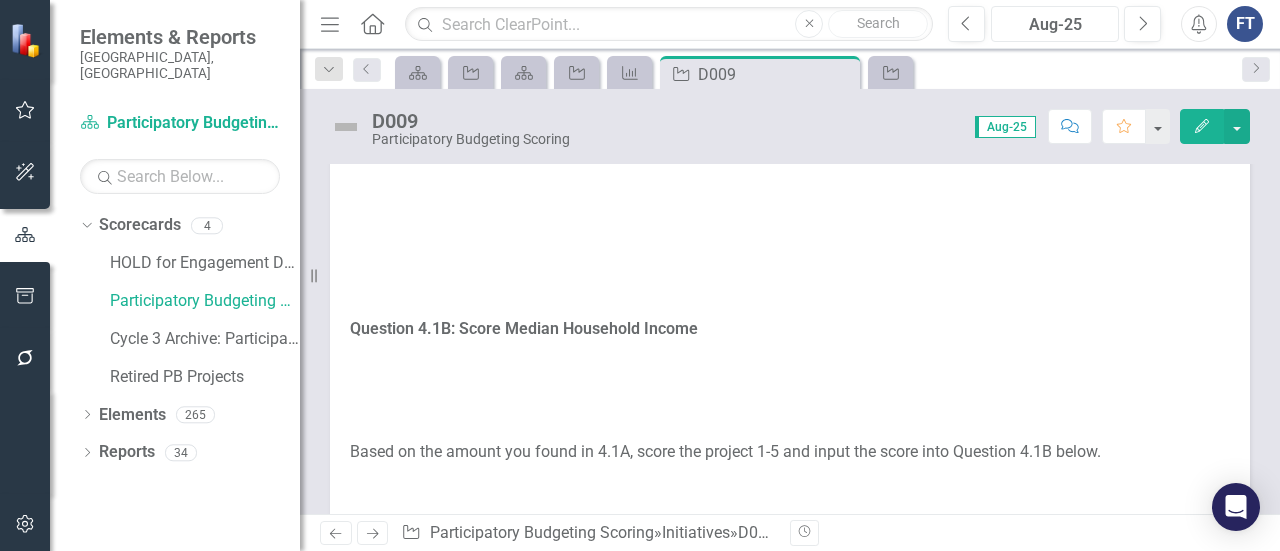 click on "Aug-25" at bounding box center (1055, 25) 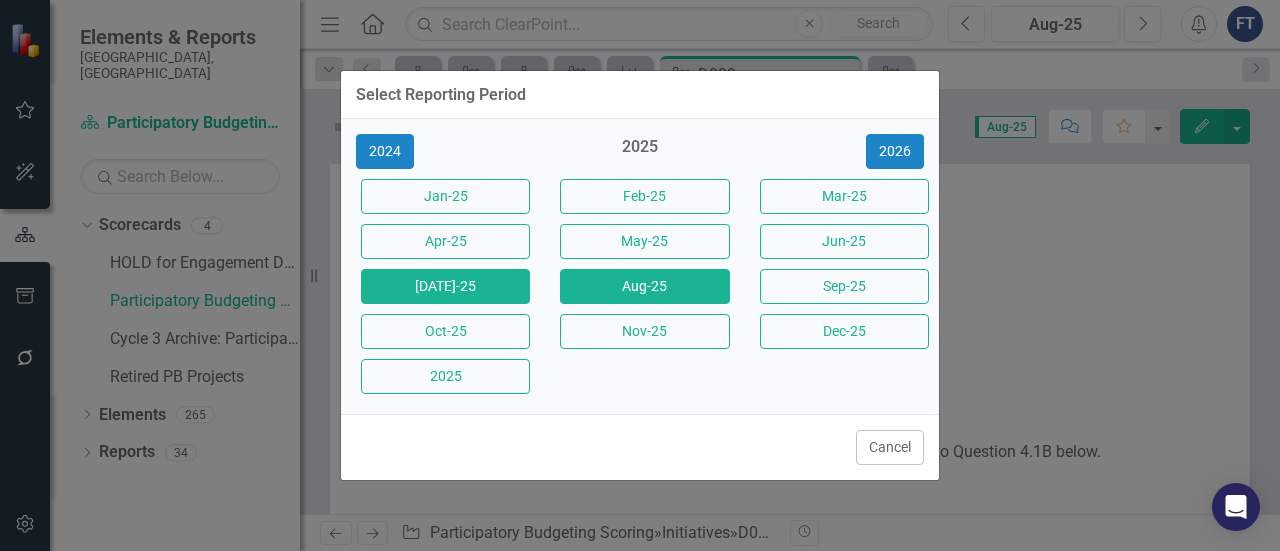 click on "Jul-25" at bounding box center (445, 286) 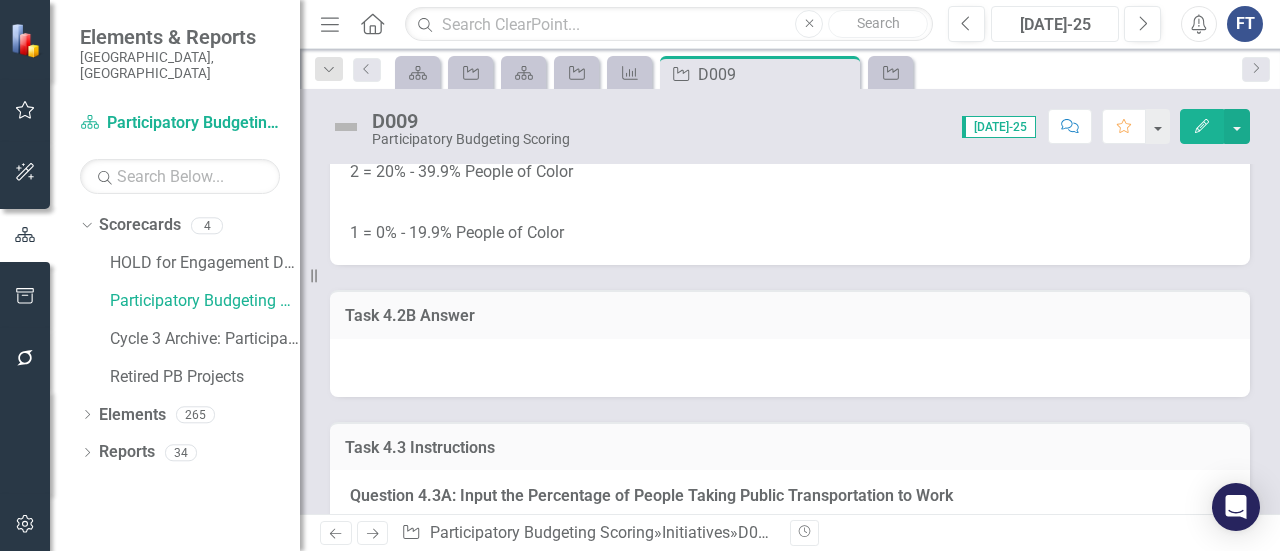 scroll, scrollTop: 3500, scrollLeft: 0, axis: vertical 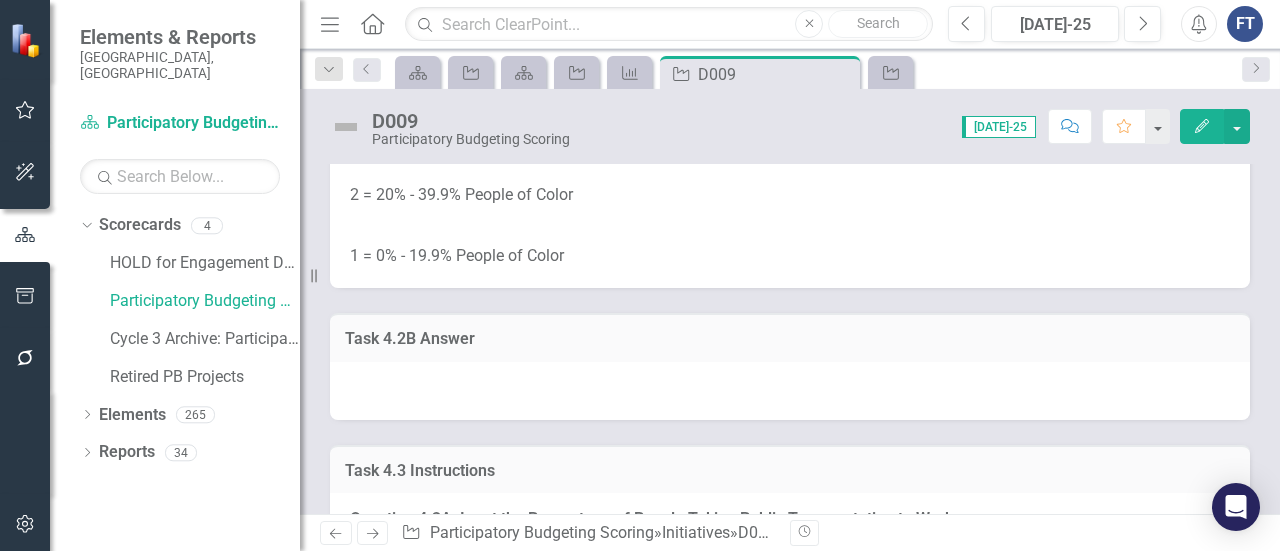 click on "Edit" 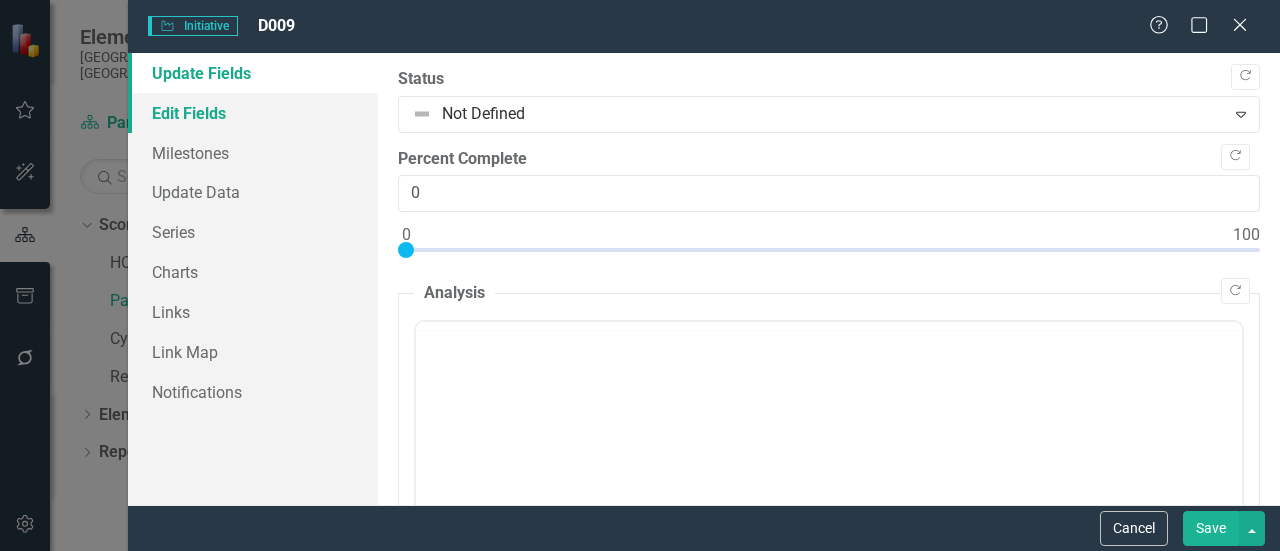 click on "Edit Fields" at bounding box center (253, 113) 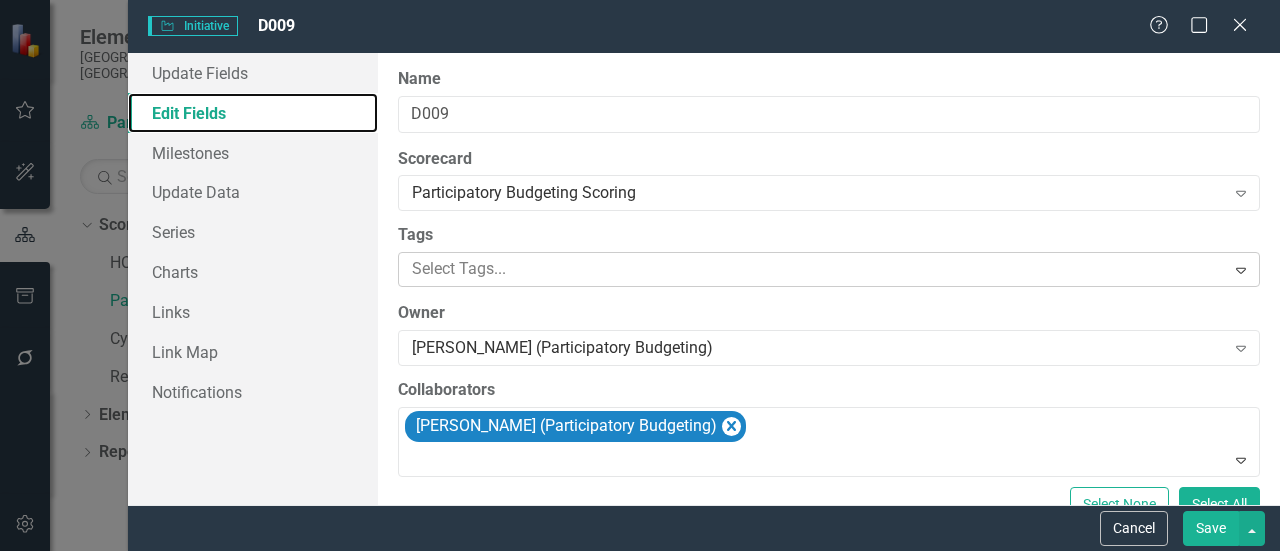 type on "https://" 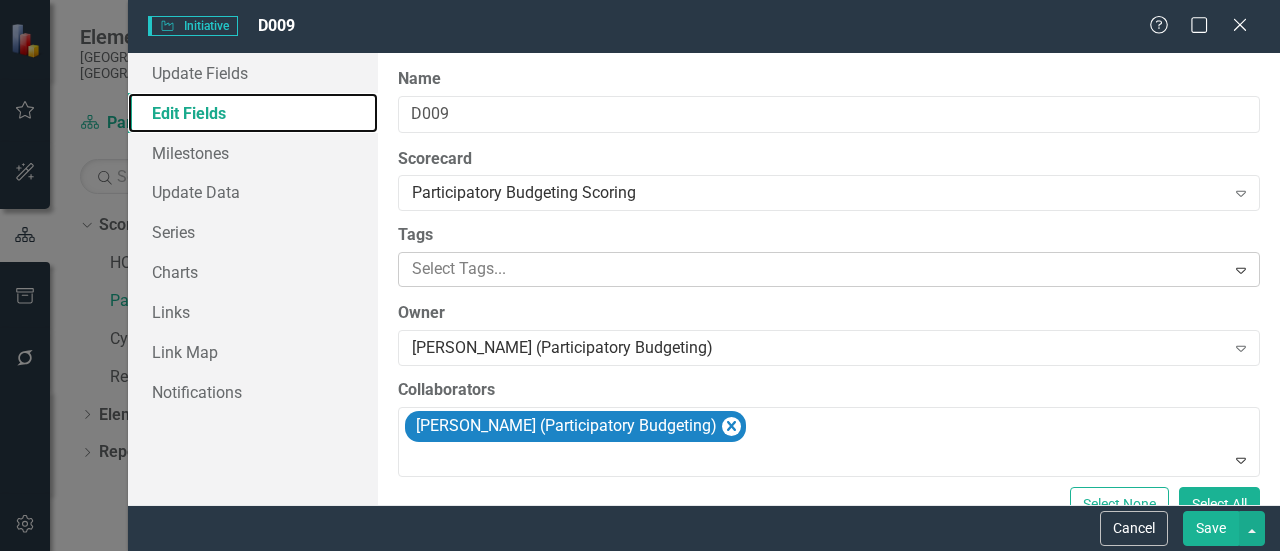 scroll, scrollTop: 0, scrollLeft: 0, axis: both 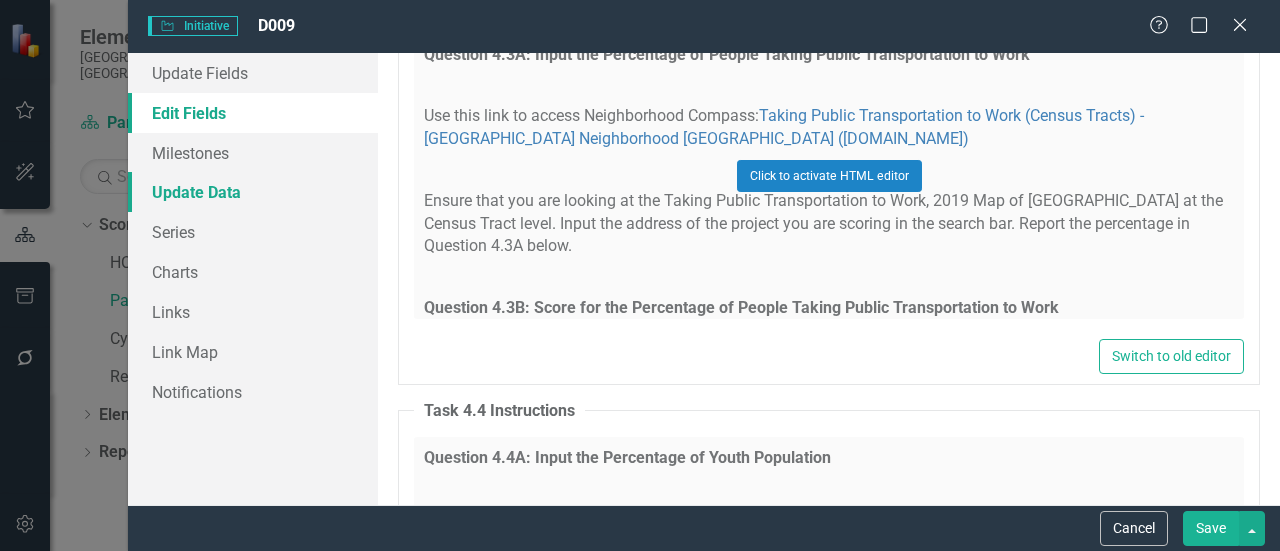 click on "Update  Data" at bounding box center [253, 192] 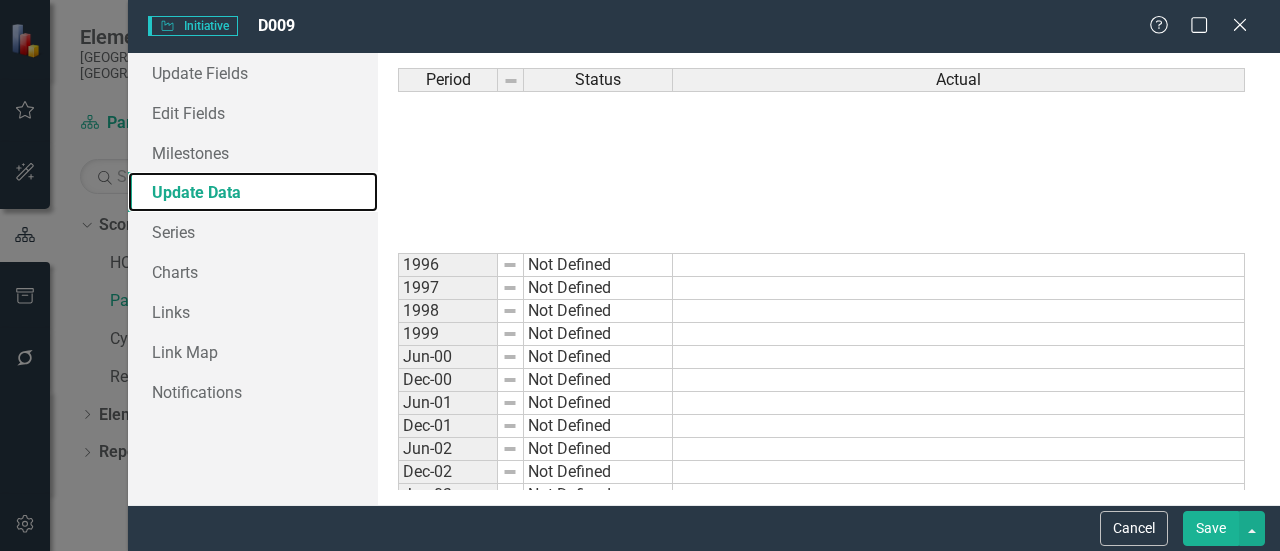 scroll, scrollTop: 200, scrollLeft: 0, axis: vertical 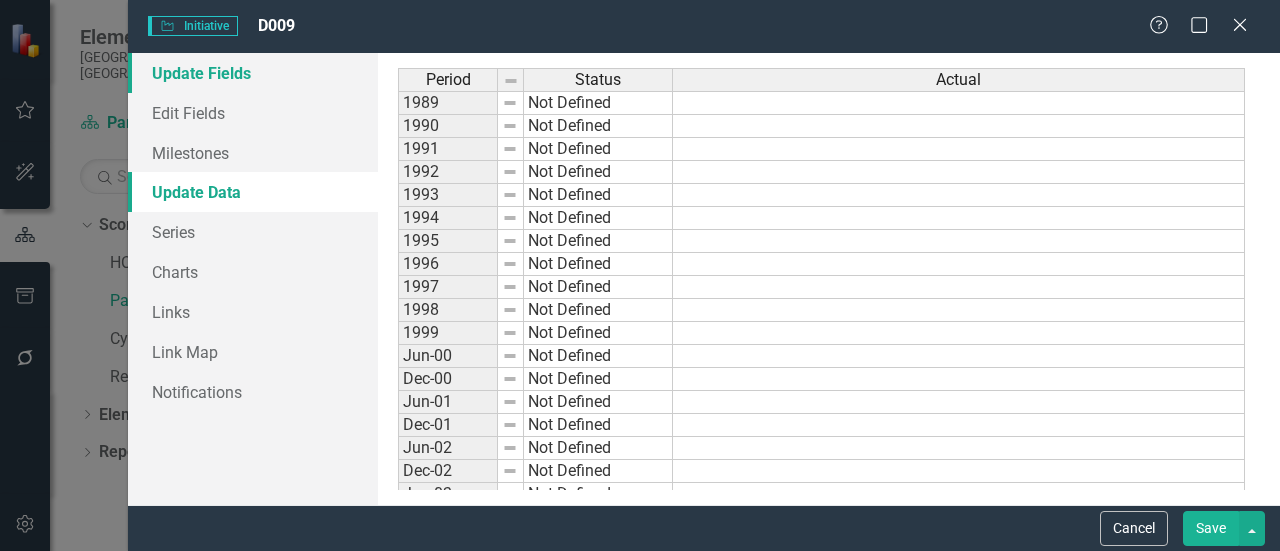 click on "Update Fields" at bounding box center (253, 73) 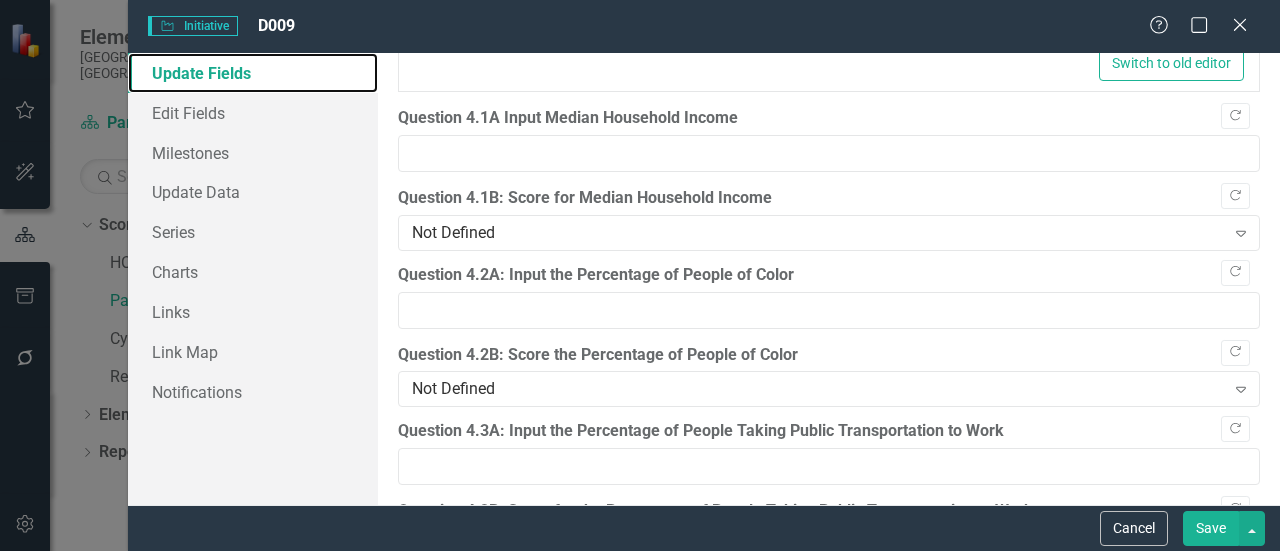 scroll, scrollTop: 4900, scrollLeft: 0, axis: vertical 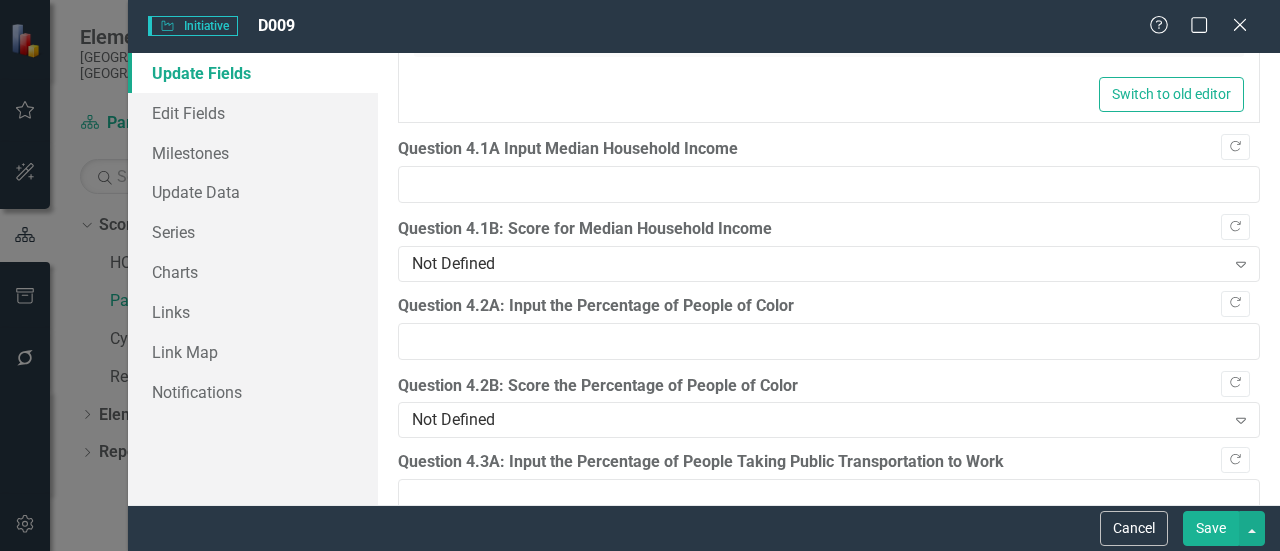 click on "D009" at bounding box center (276, 25) 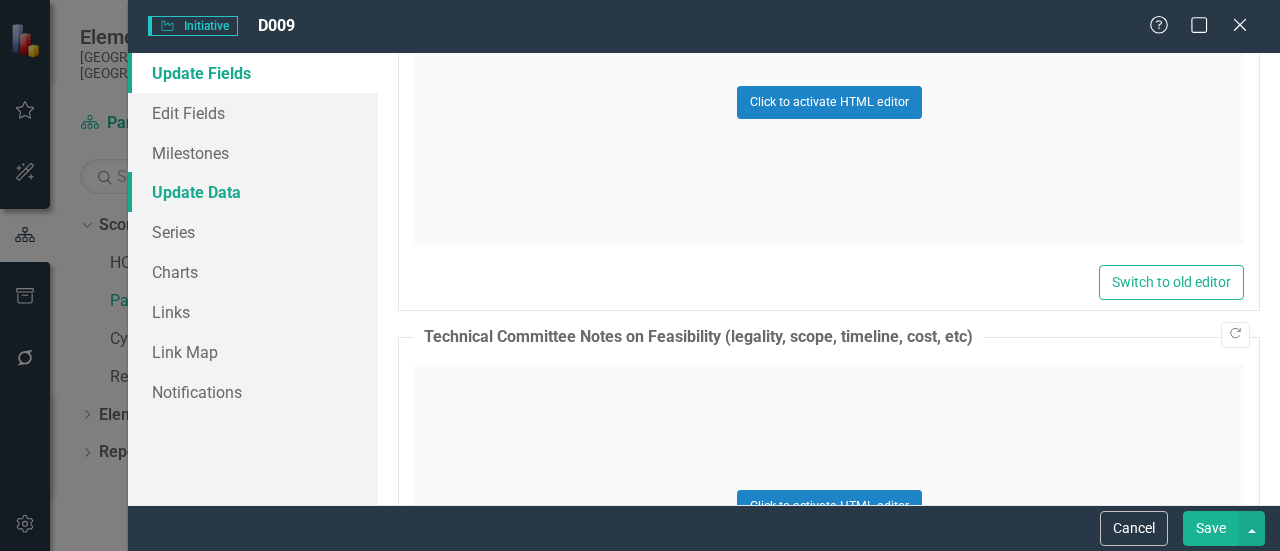 scroll, scrollTop: 3500, scrollLeft: 0, axis: vertical 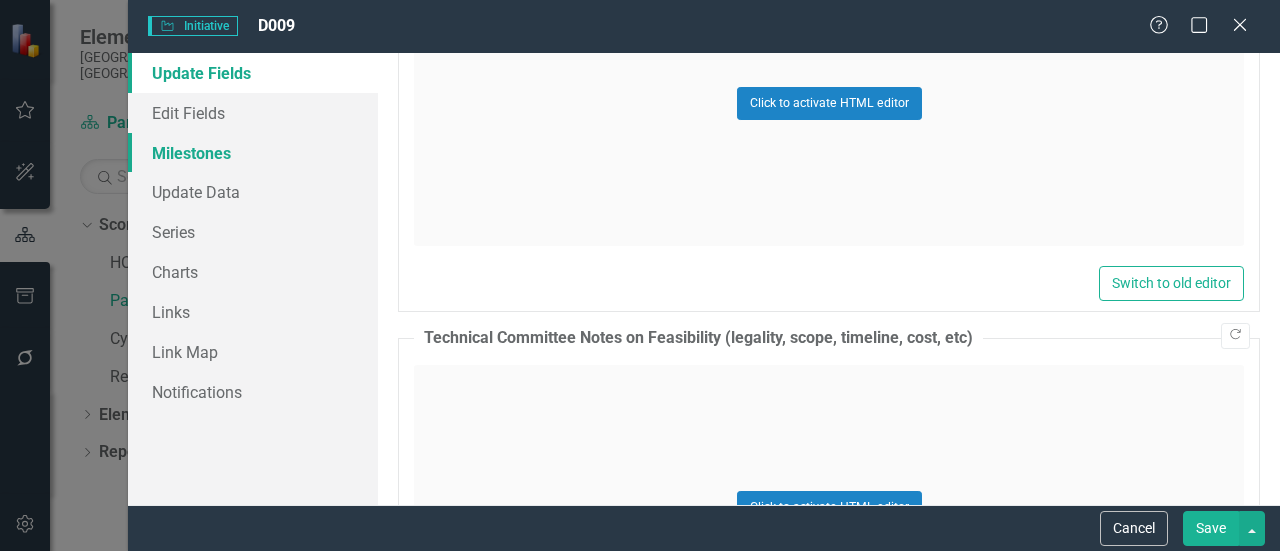 click on "Milestones" at bounding box center (253, 153) 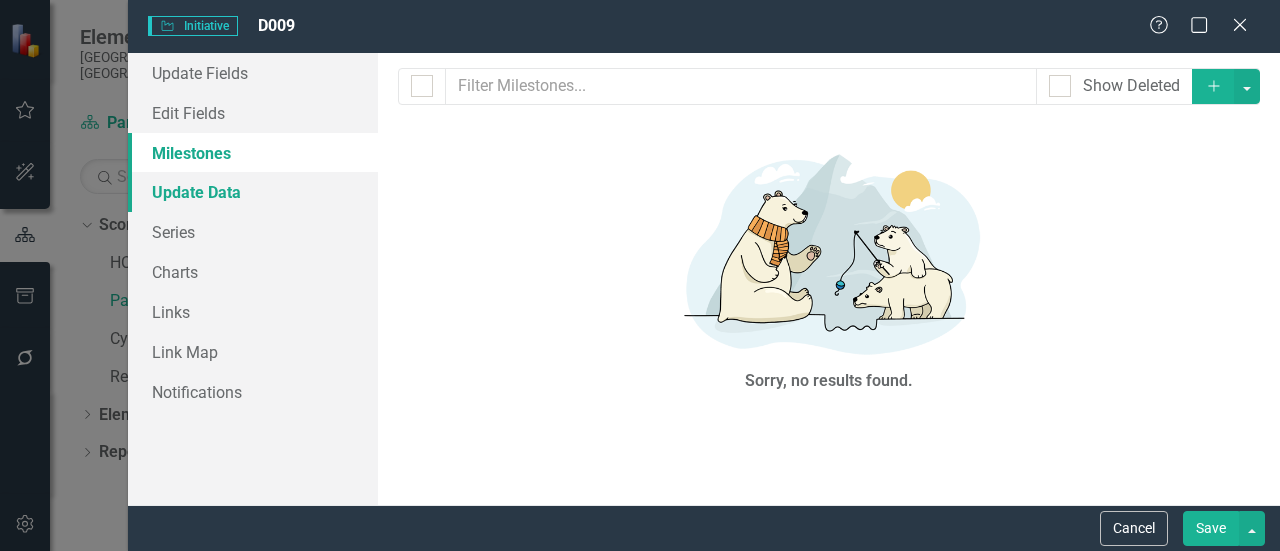 click on "Update  Data" at bounding box center [253, 192] 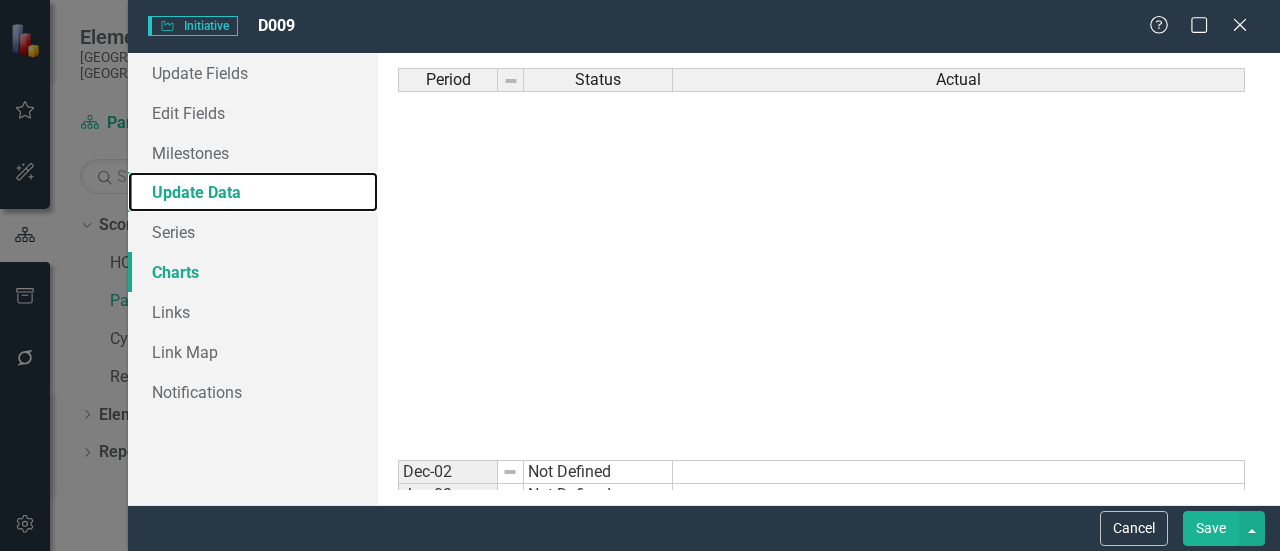 scroll, scrollTop: 400, scrollLeft: 0, axis: vertical 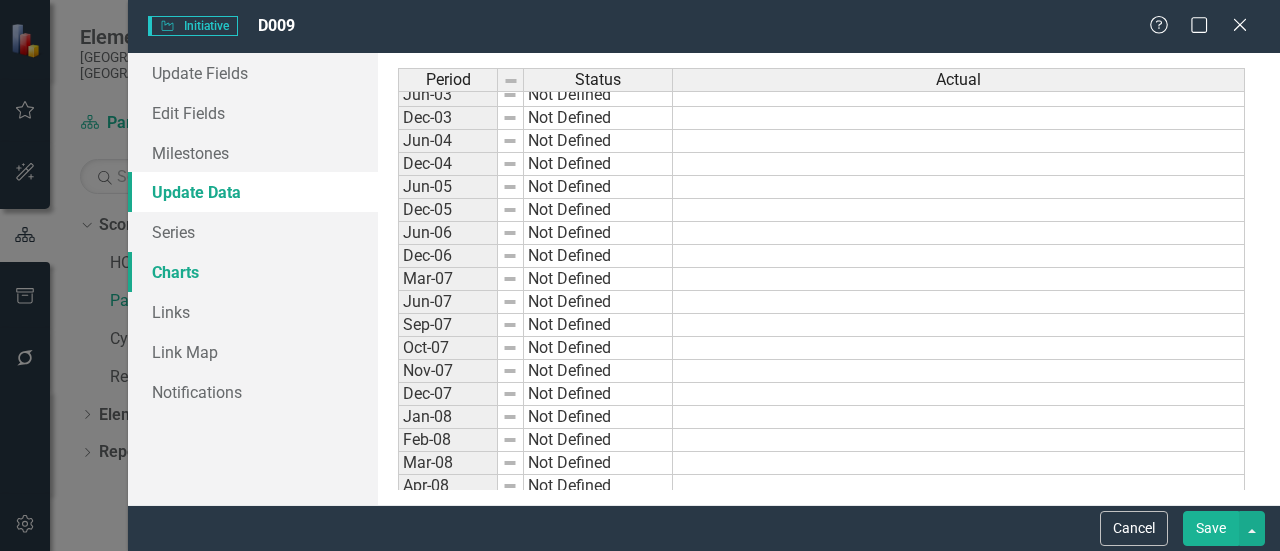 click on "Charts" at bounding box center [253, 272] 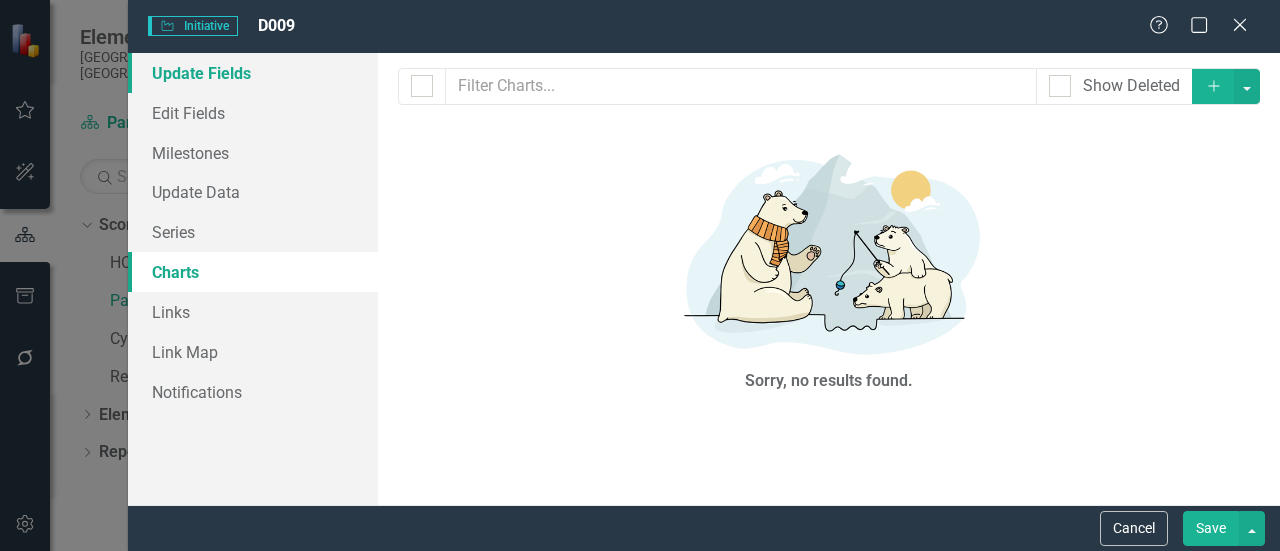 click on "Update Fields" at bounding box center [253, 73] 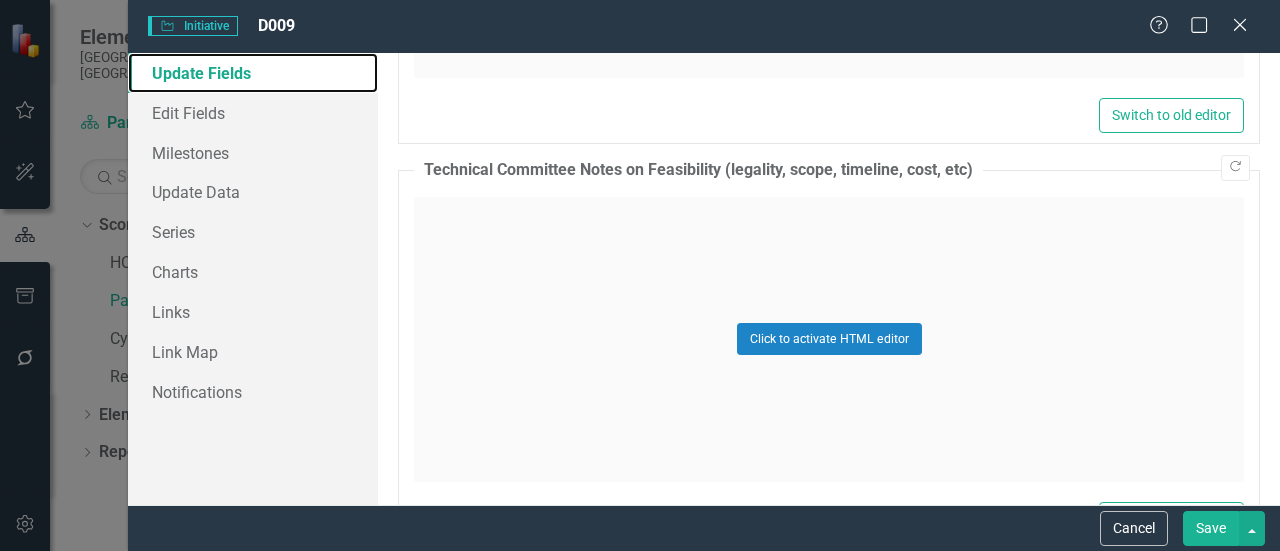 scroll, scrollTop: 4000, scrollLeft: 0, axis: vertical 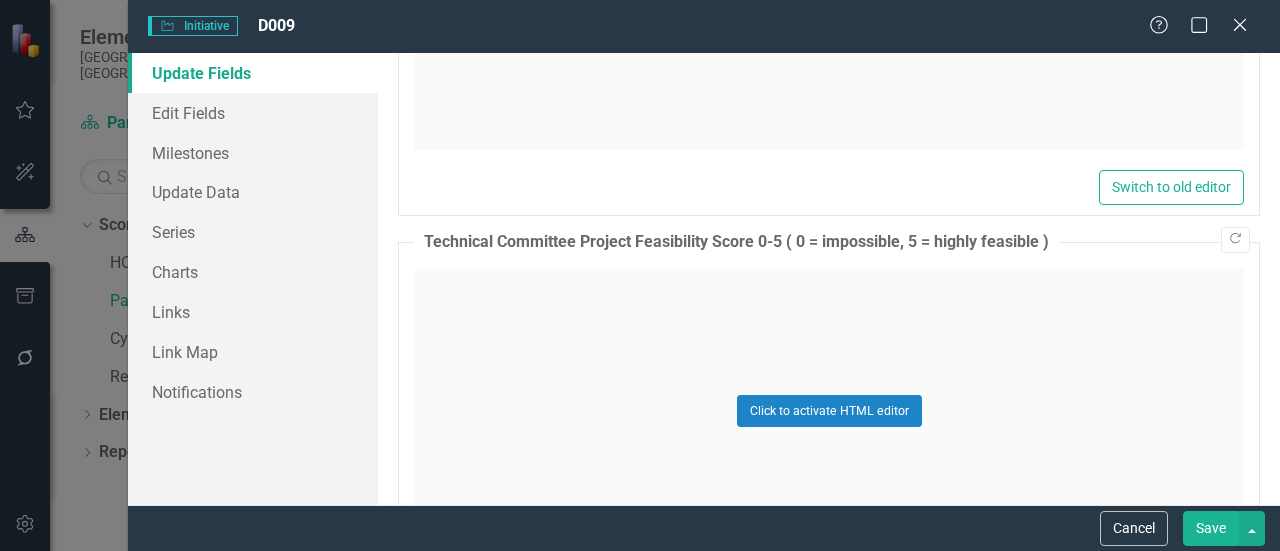 drag, startPoint x: 1236, startPoint y: 27, endPoint x: 644, endPoint y: 75, distance: 593.94275 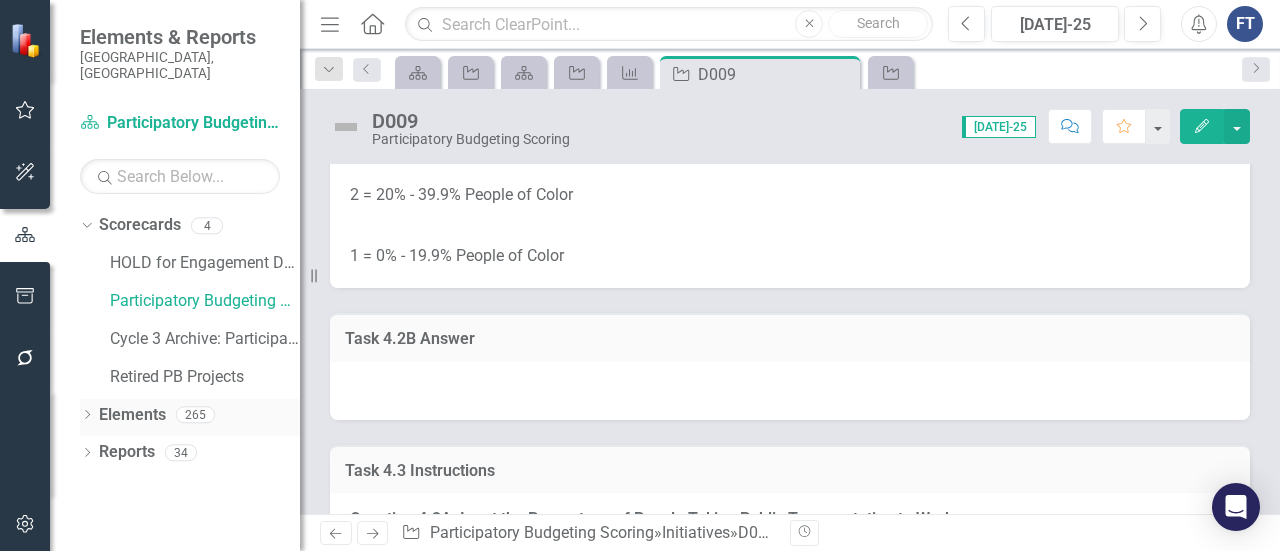 click on "Dropdown" 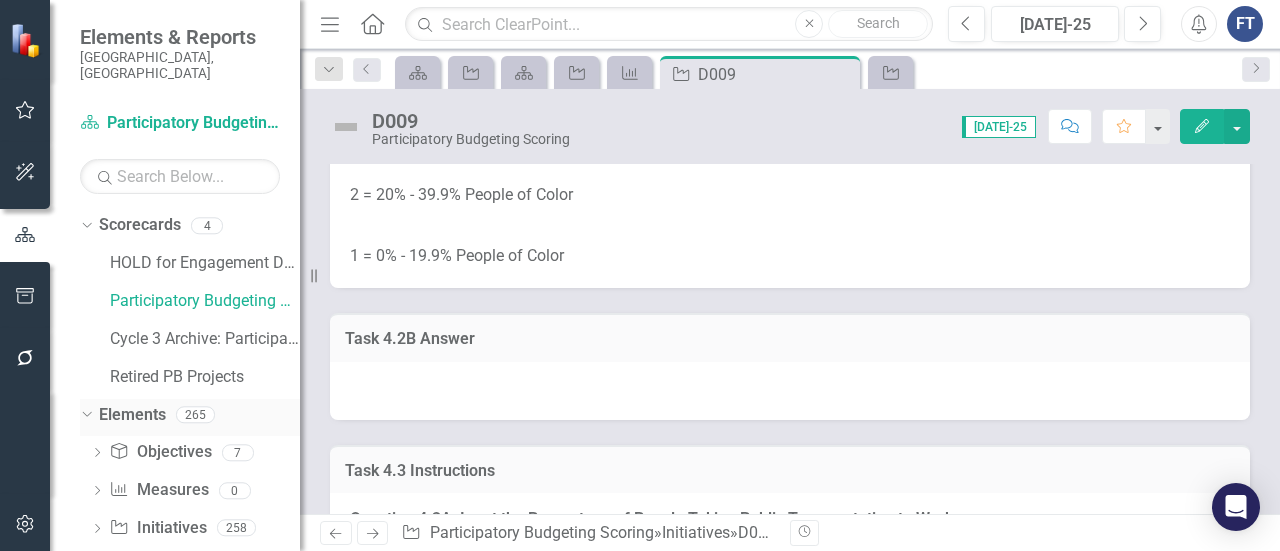 click on "Dropdown Elements 265" at bounding box center (190, 418) 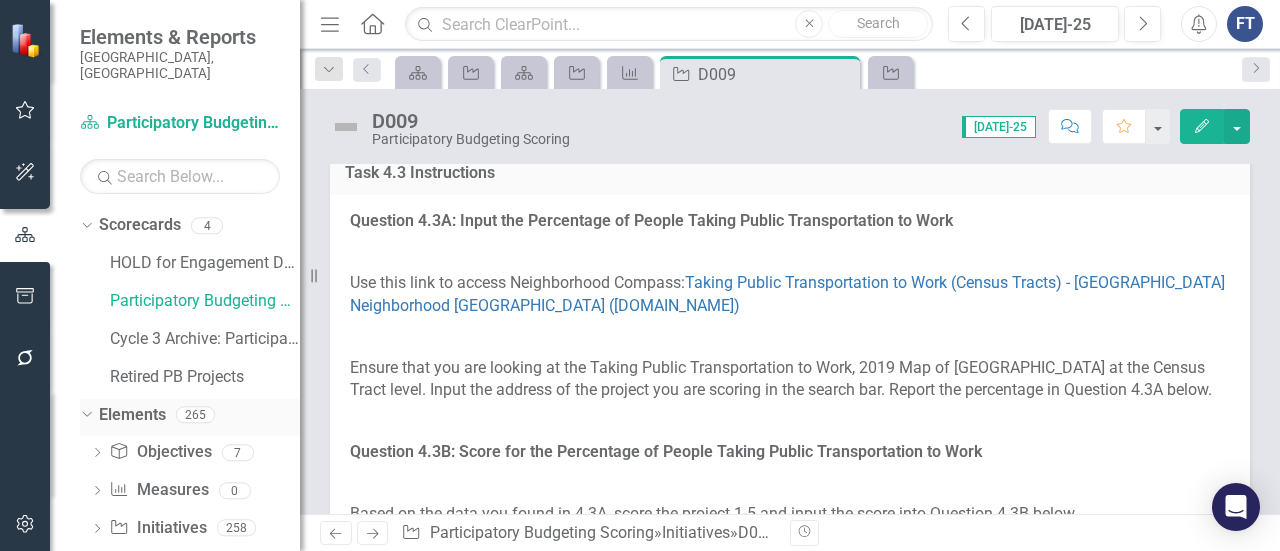 scroll, scrollTop: 3800, scrollLeft: 0, axis: vertical 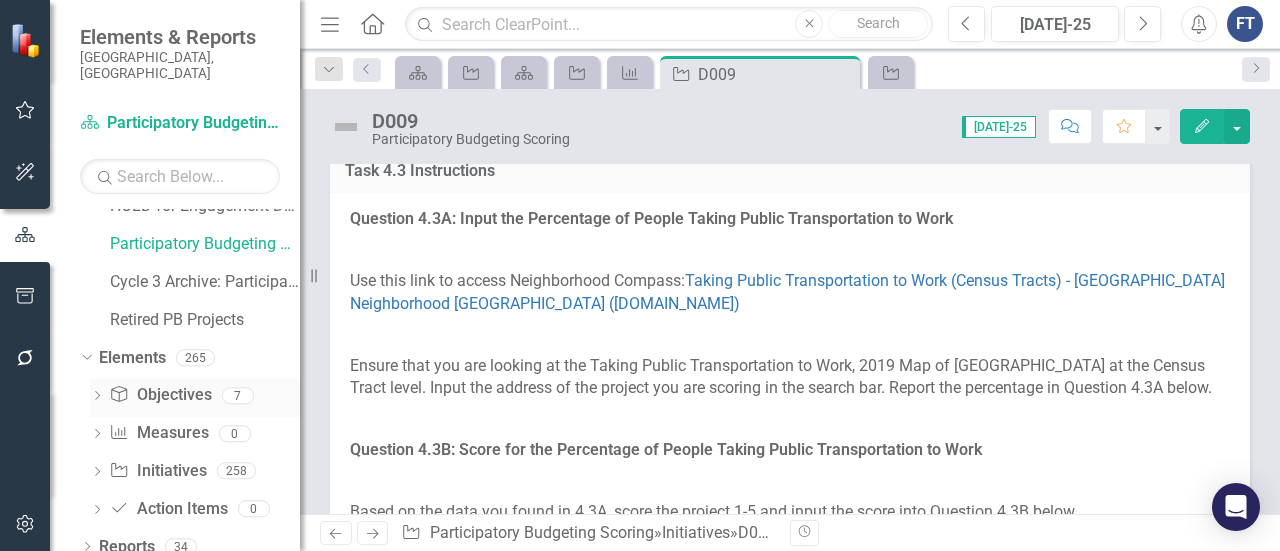 click on "Dropdown" 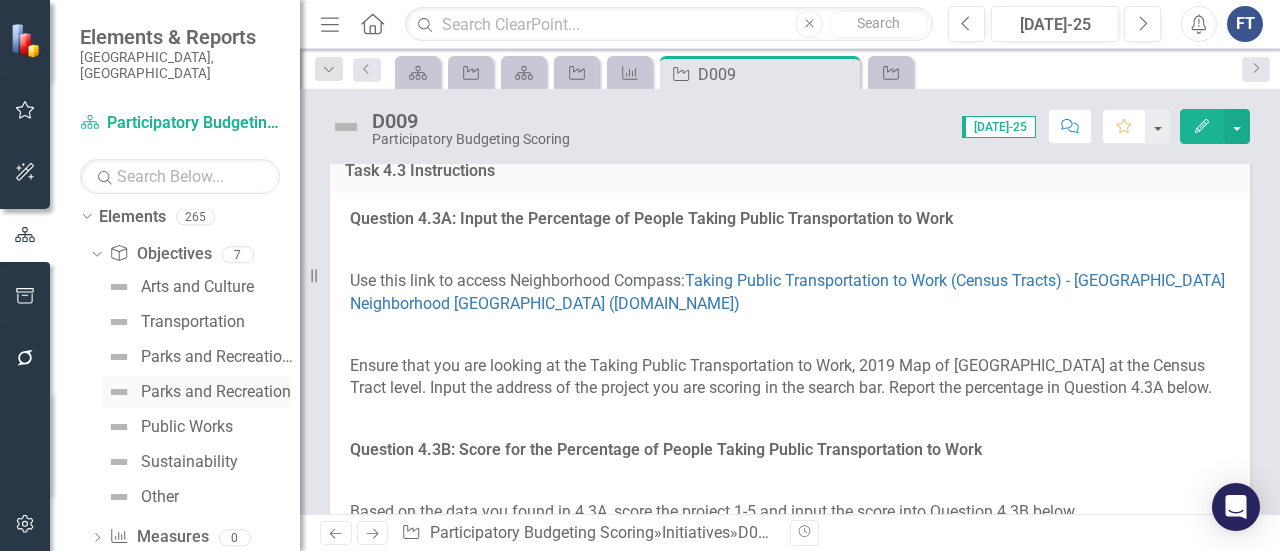 scroll, scrollTop: 257, scrollLeft: 0, axis: vertical 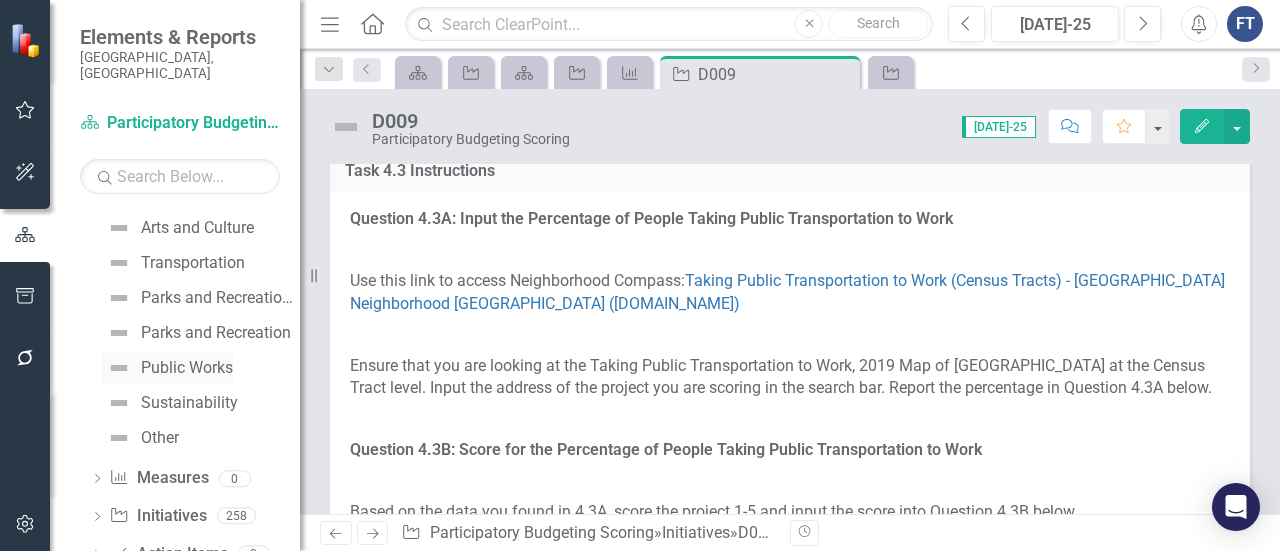 click on "Public Works" at bounding box center [187, 368] 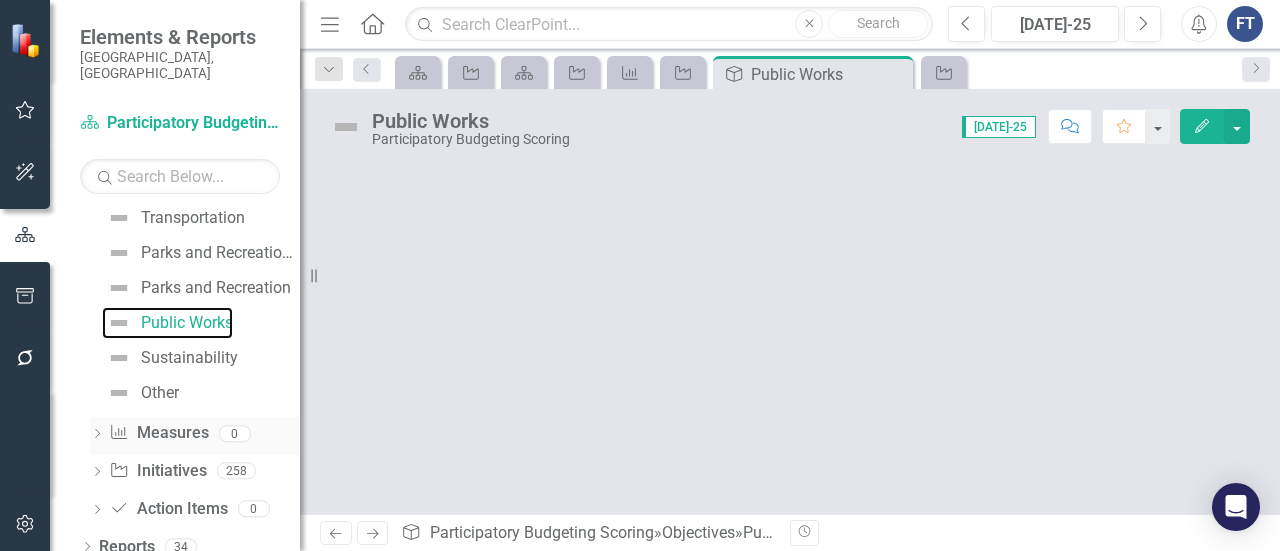 scroll, scrollTop: 102, scrollLeft: 0, axis: vertical 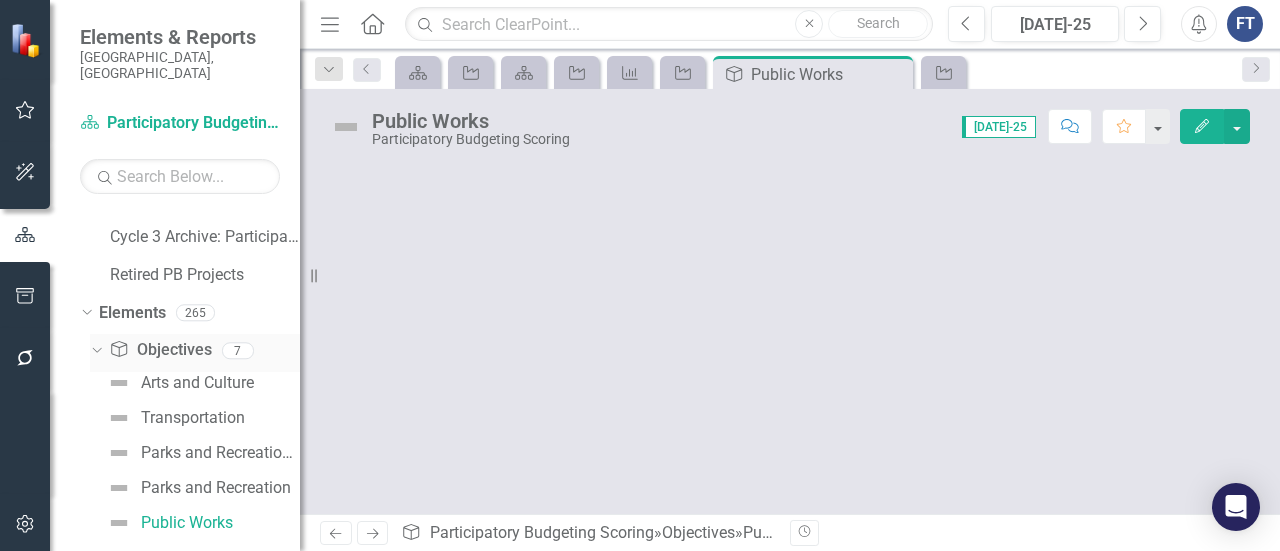 click on "Dropdown" 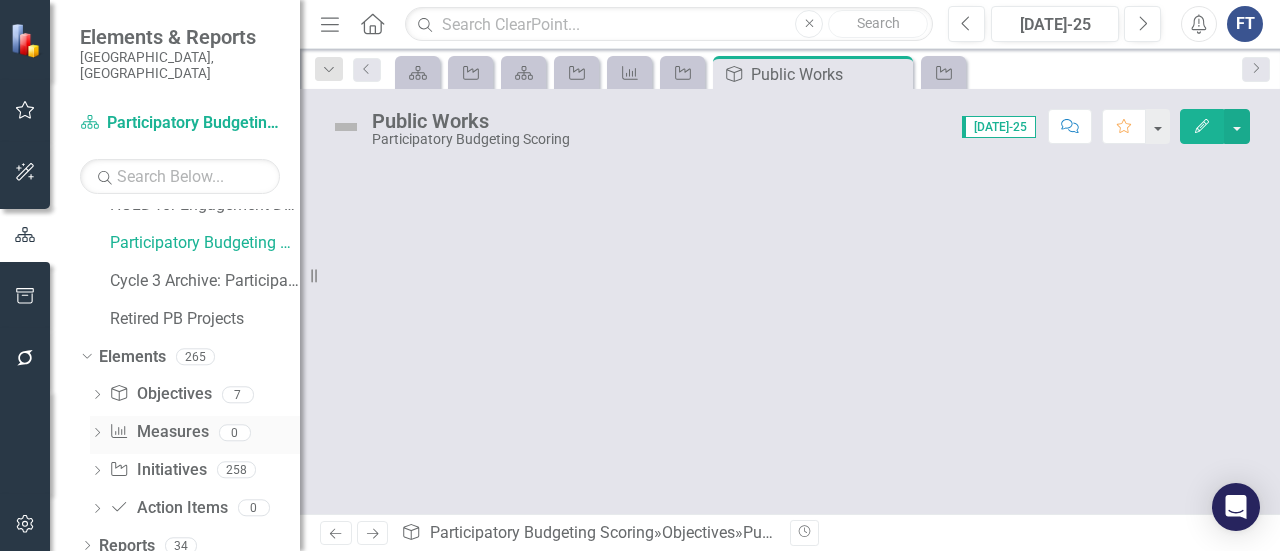 scroll, scrollTop: 57, scrollLeft: 0, axis: vertical 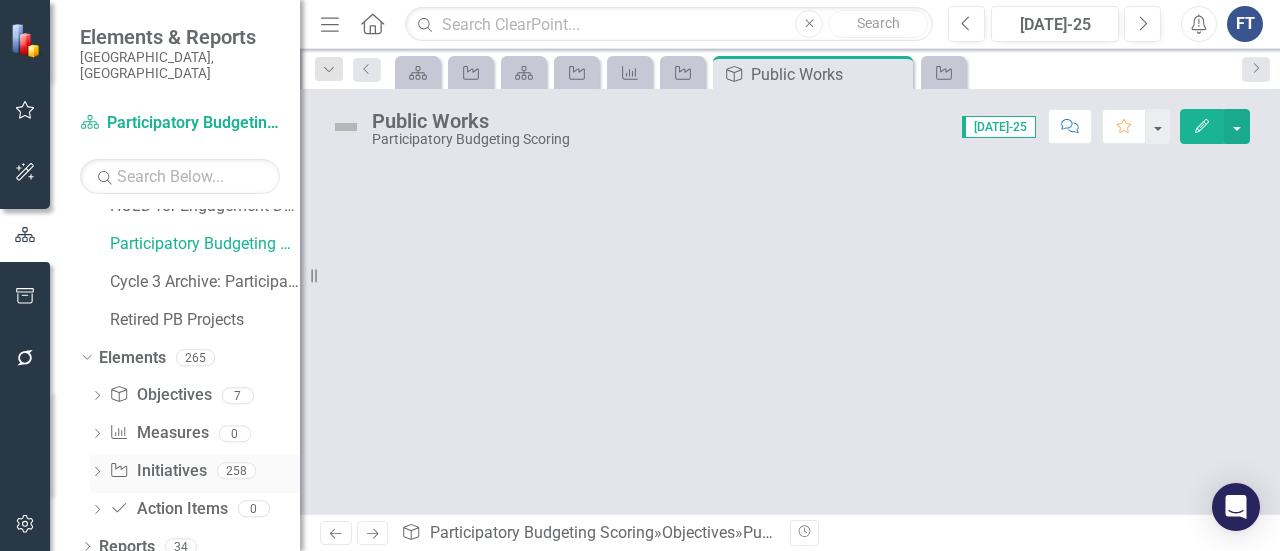 click on "Dropdown" 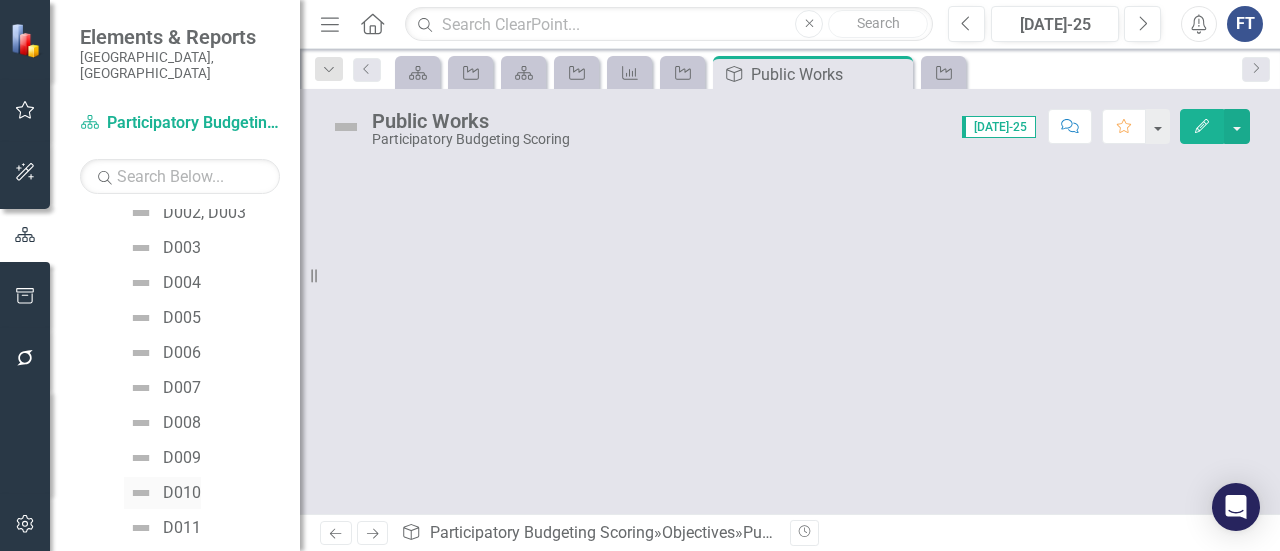 scroll, scrollTop: 2757, scrollLeft: 0, axis: vertical 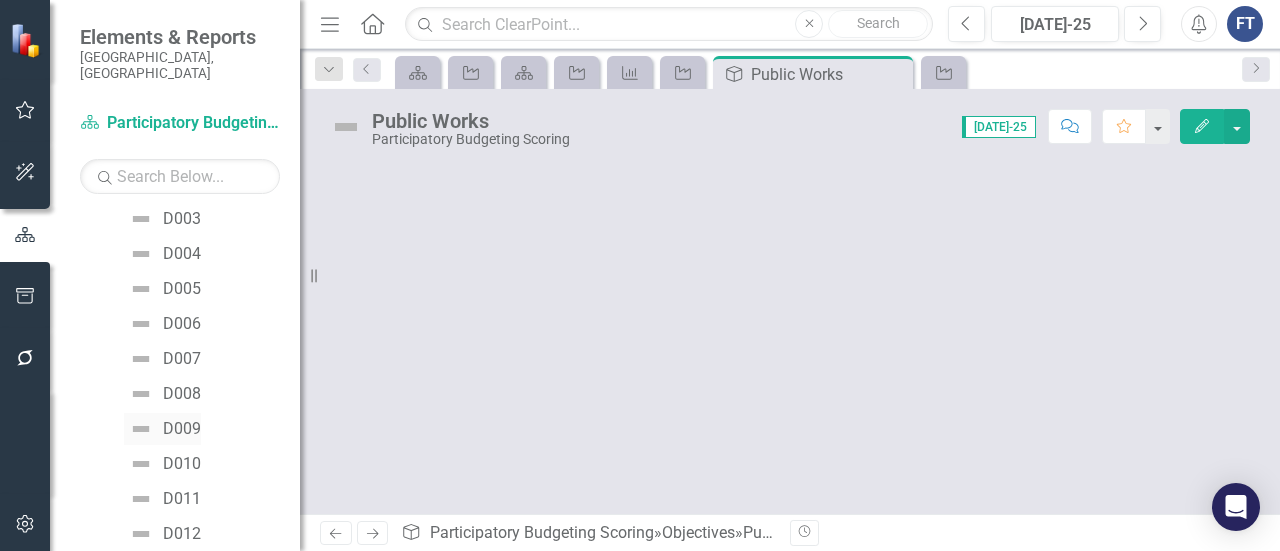 click on "D009" at bounding box center [182, 429] 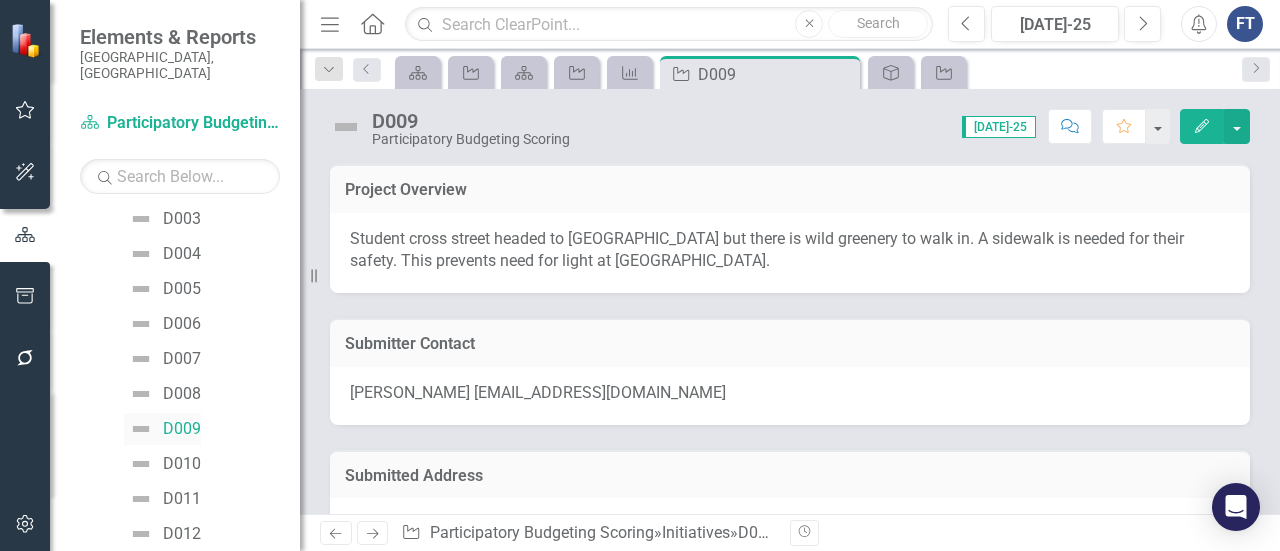 scroll, scrollTop: 2634, scrollLeft: 0, axis: vertical 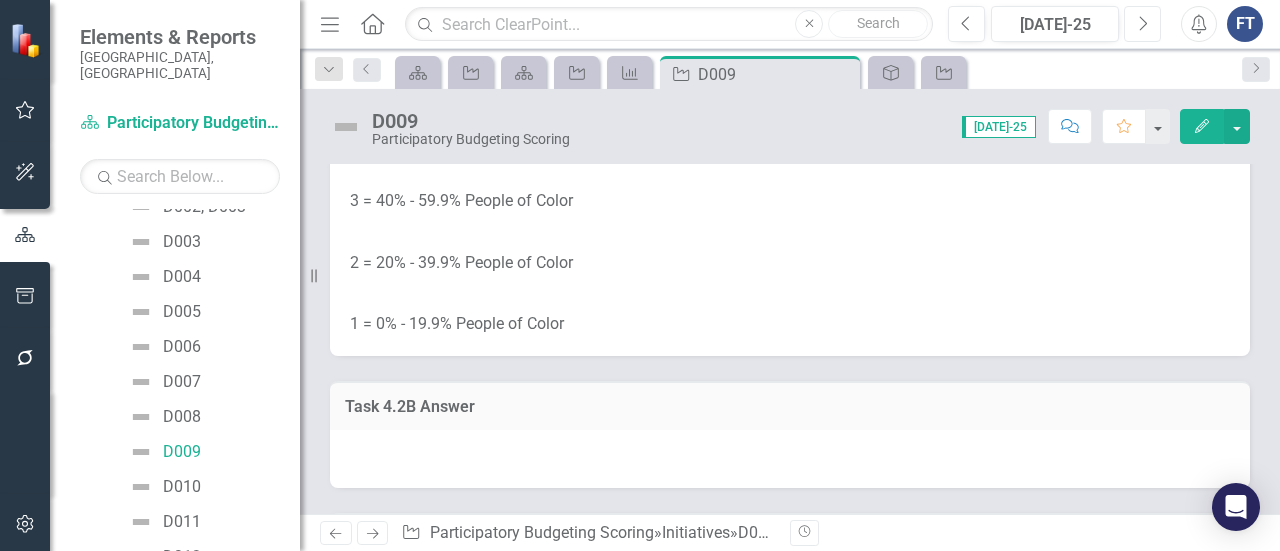 click on "Next" at bounding box center (1142, 24) 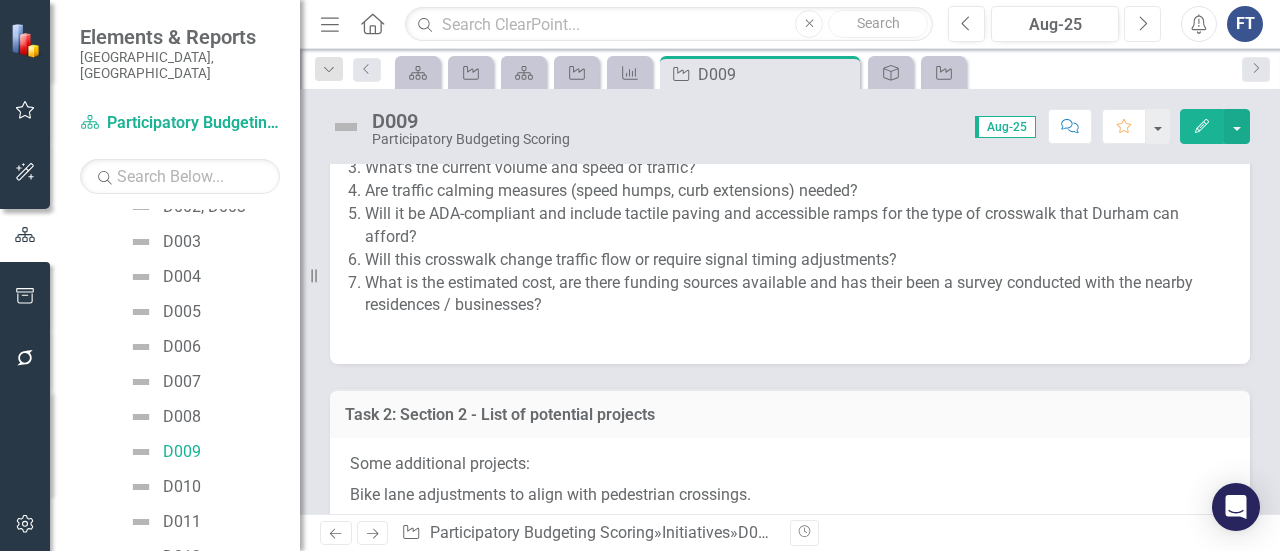 scroll, scrollTop: 5500, scrollLeft: 0, axis: vertical 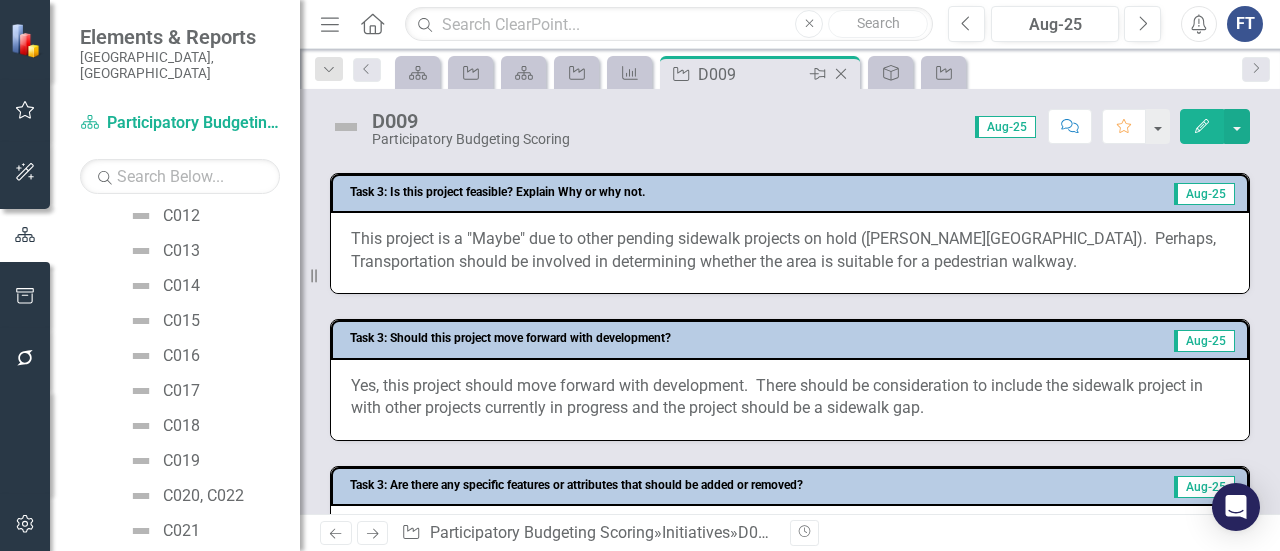 click 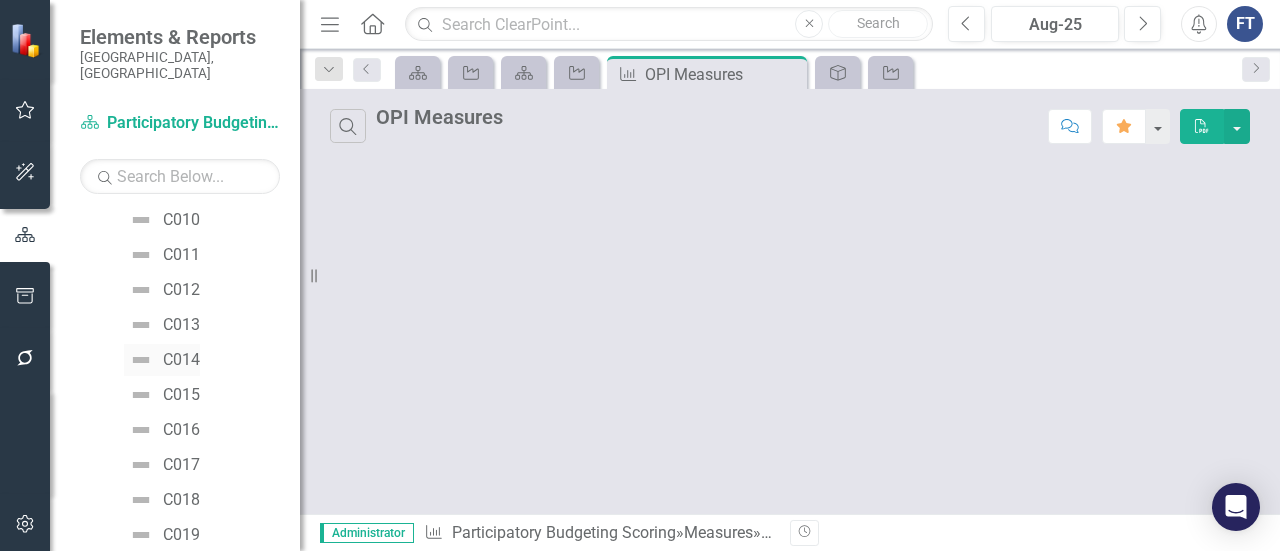 scroll, scrollTop: 1300, scrollLeft: 0, axis: vertical 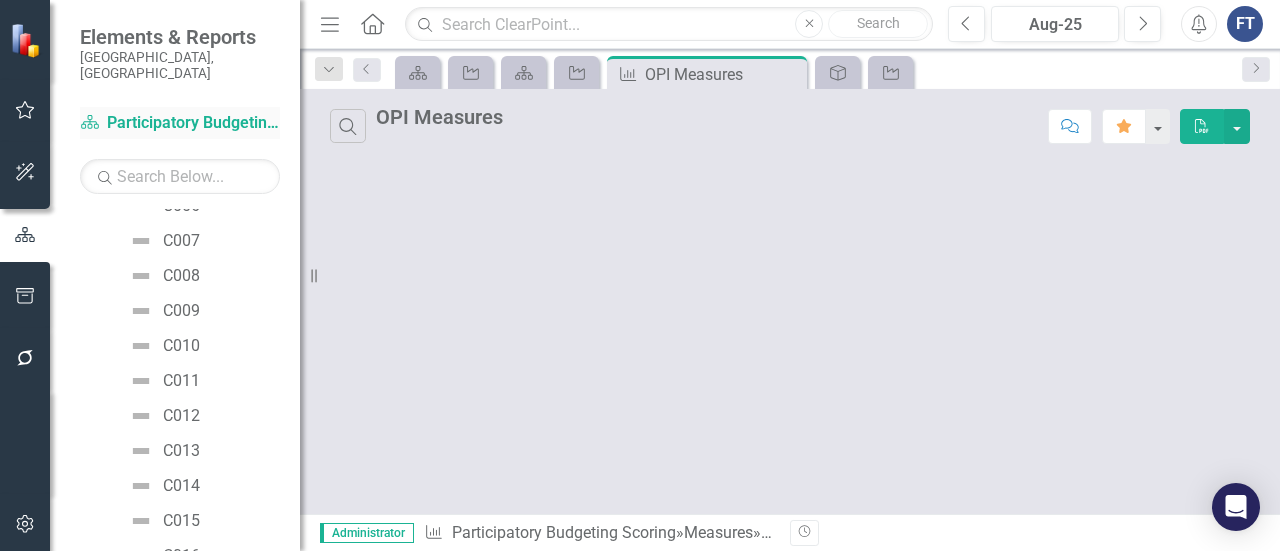 click on "Scorecard Participatory Budgeting Scoring" at bounding box center (180, 123) 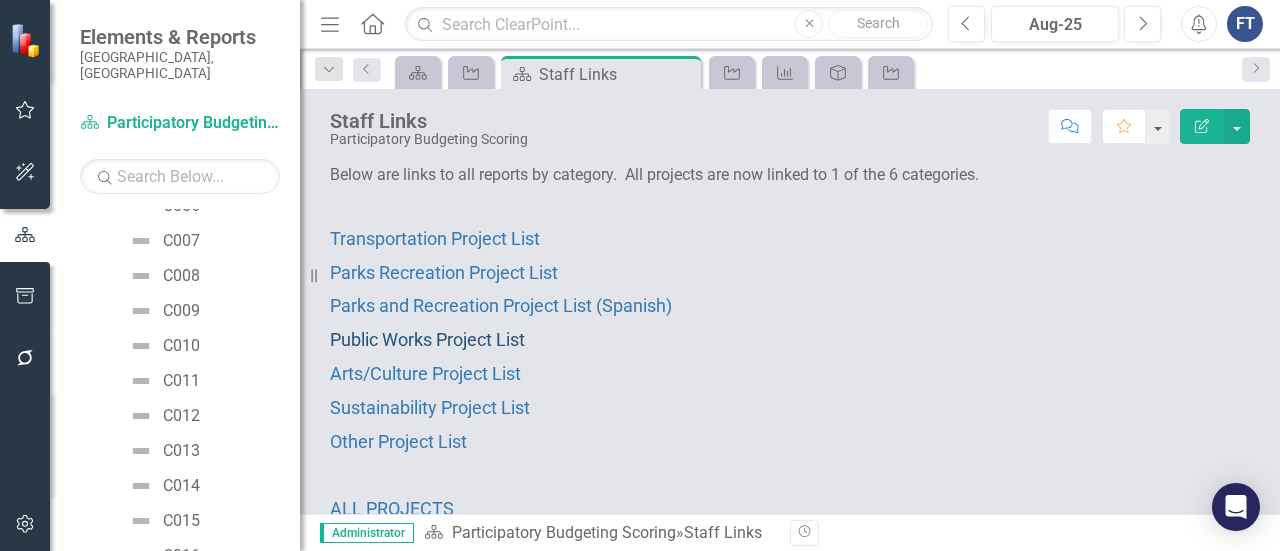 click on "Public Works Project List" at bounding box center [427, 339] 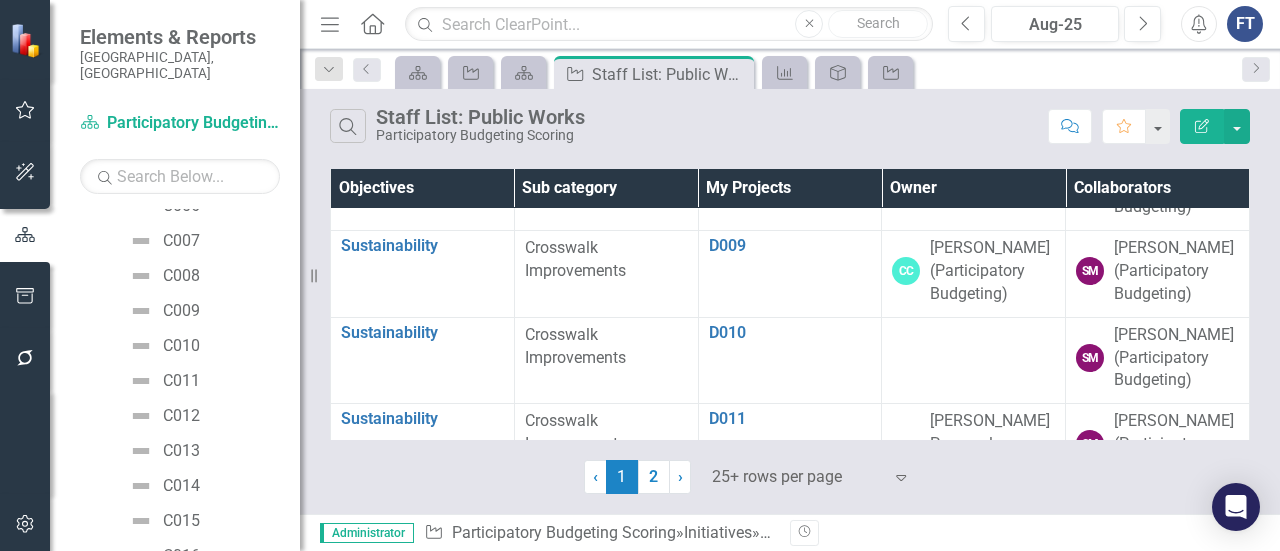 scroll, scrollTop: 800, scrollLeft: 0, axis: vertical 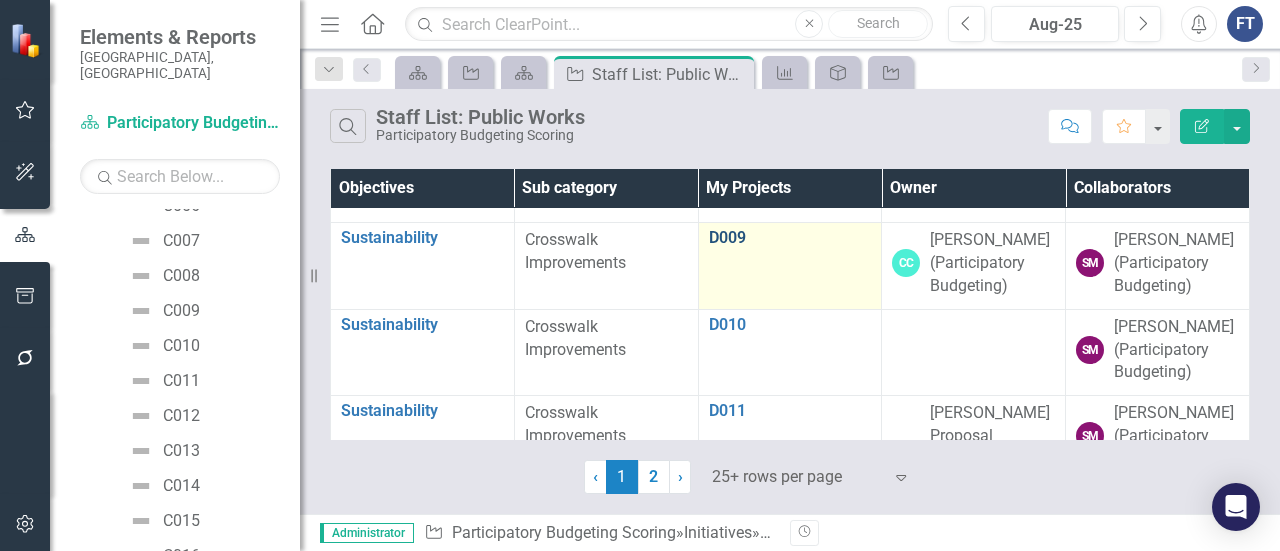 click on "D009" at bounding box center (790, 238) 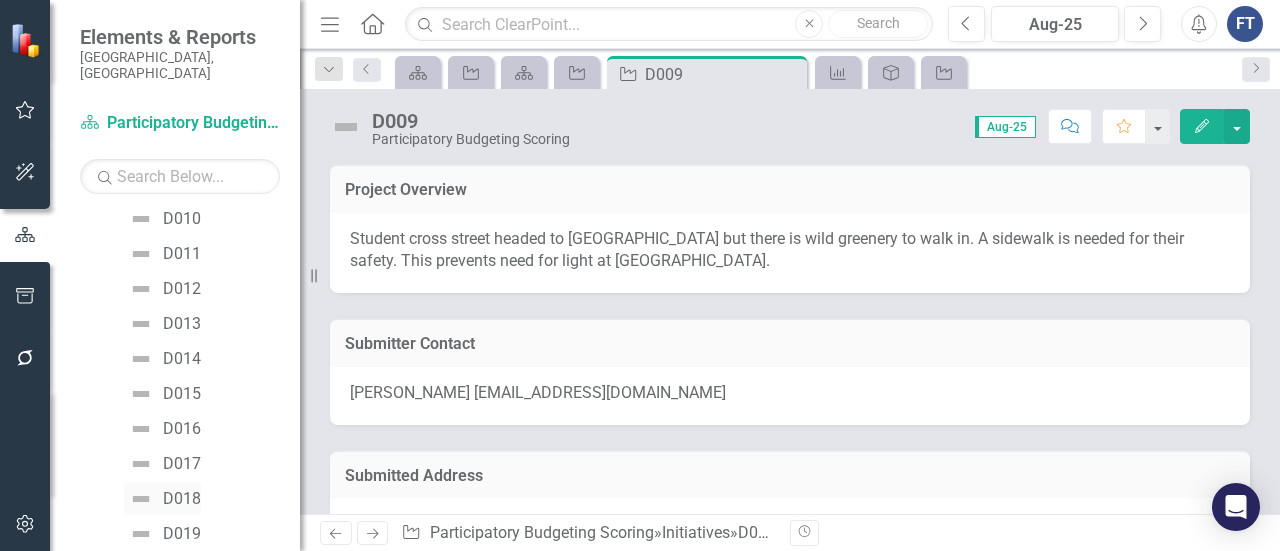 scroll, scrollTop: 3134, scrollLeft: 0, axis: vertical 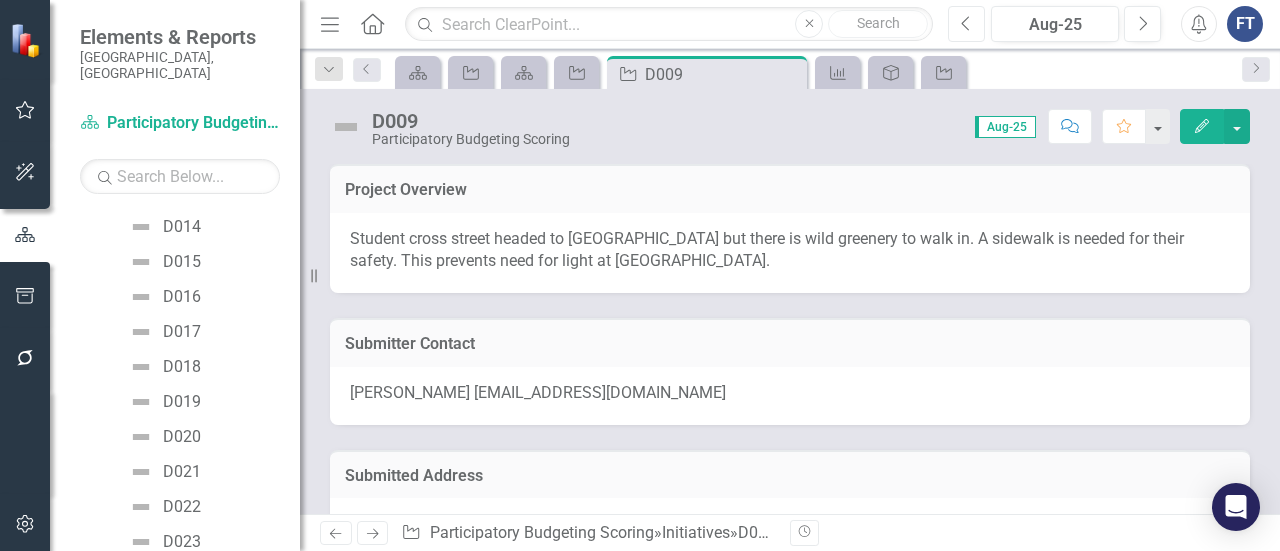 click on "Previous" at bounding box center (966, 24) 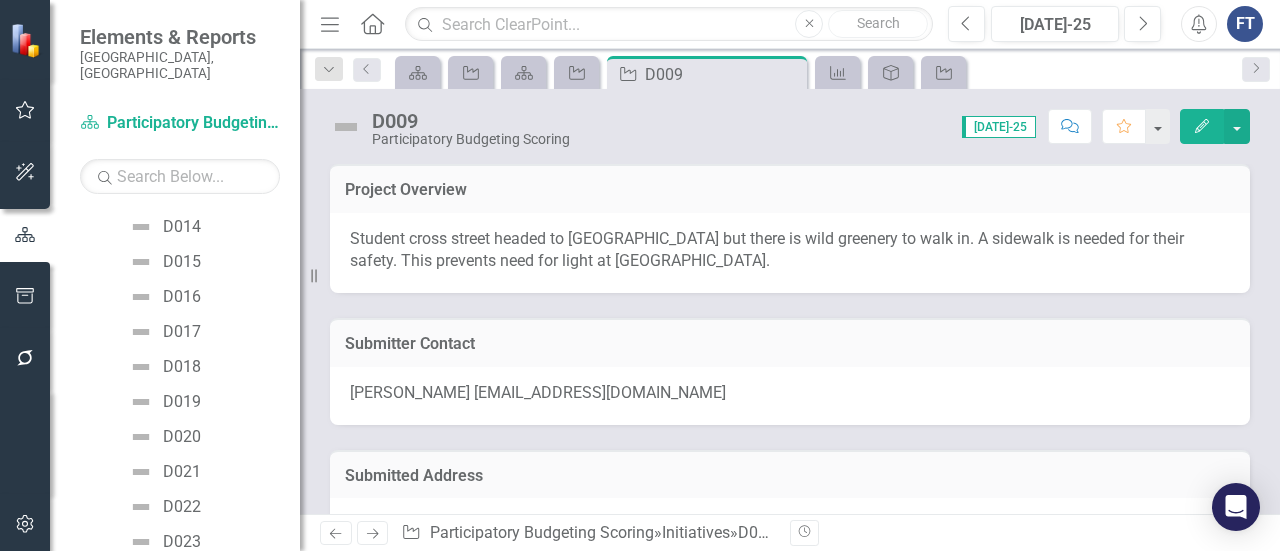click on "Edit" 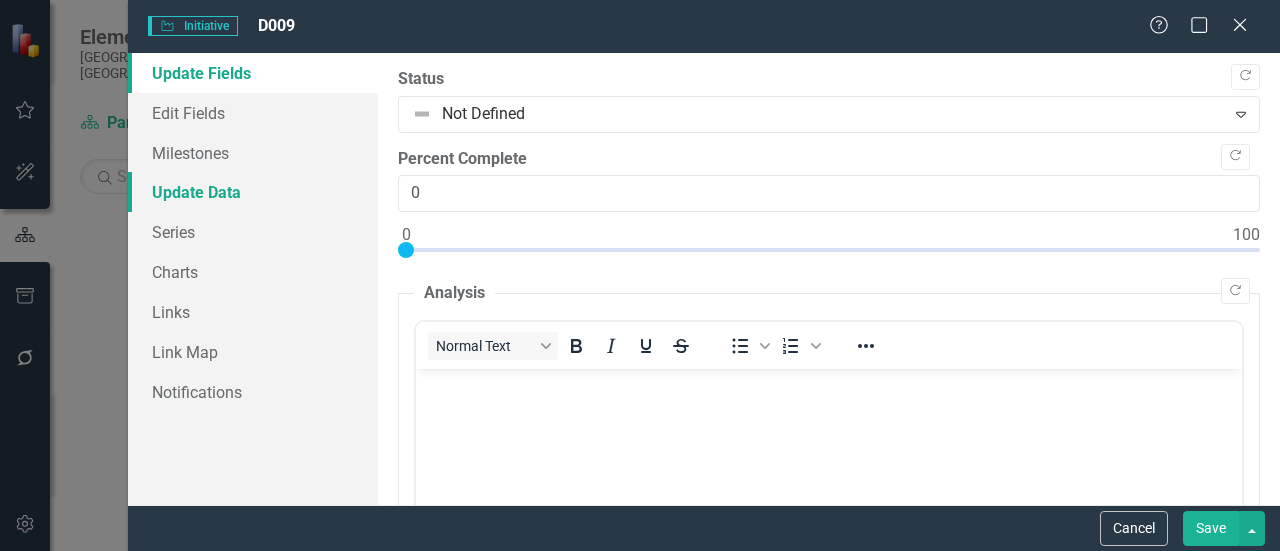 scroll, scrollTop: 0, scrollLeft: 0, axis: both 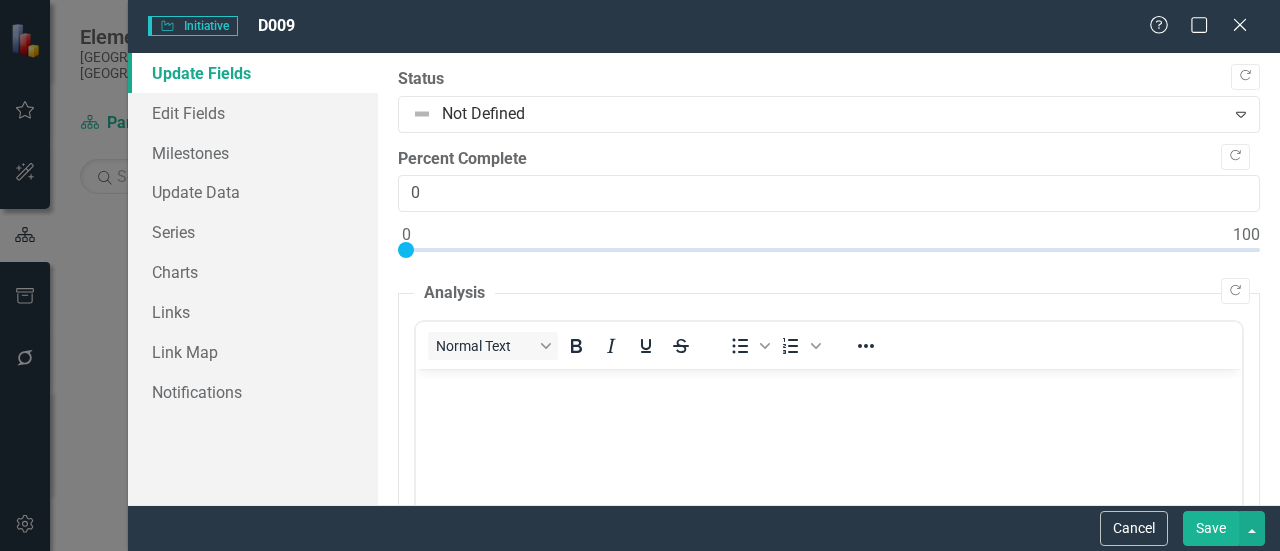click on "Initiative Initiative" at bounding box center [193, 26] 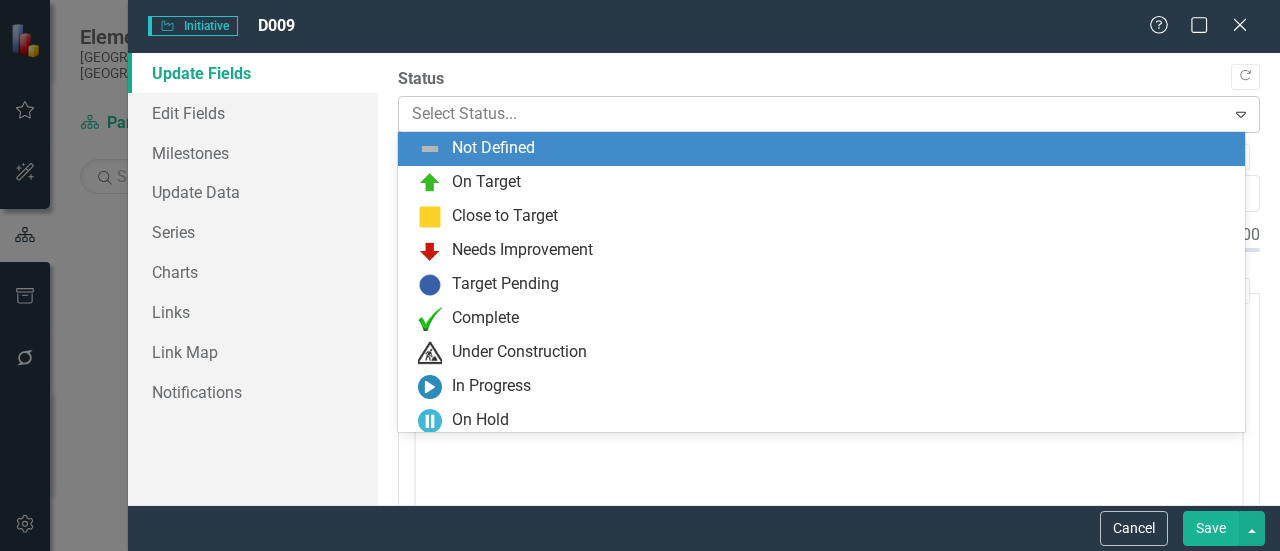 click on "Expand" 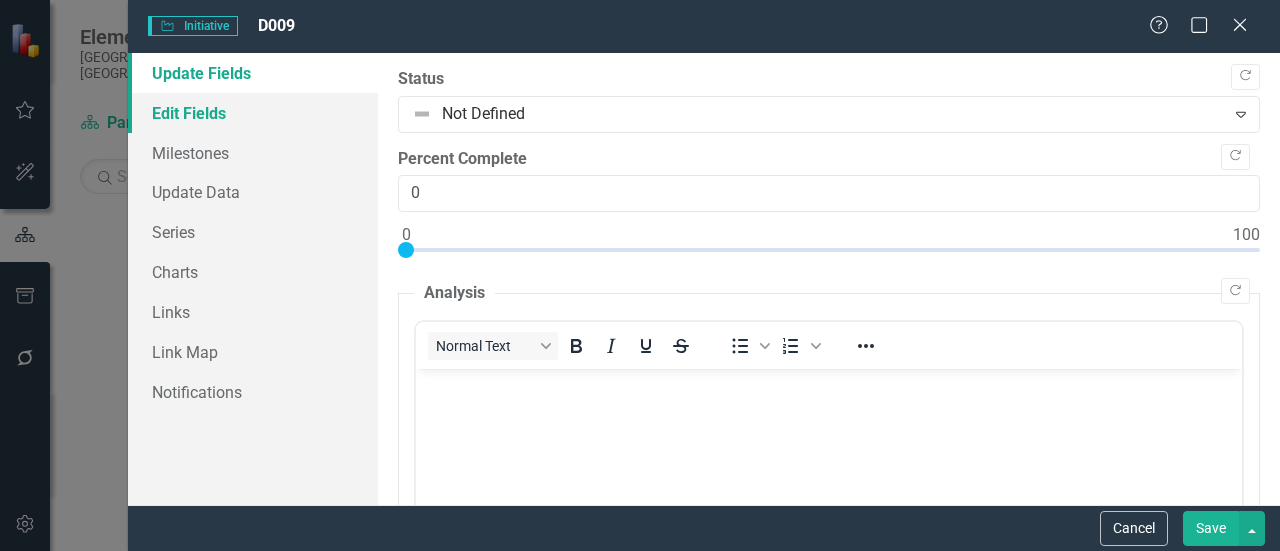 click on "Edit Fields" at bounding box center (253, 113) 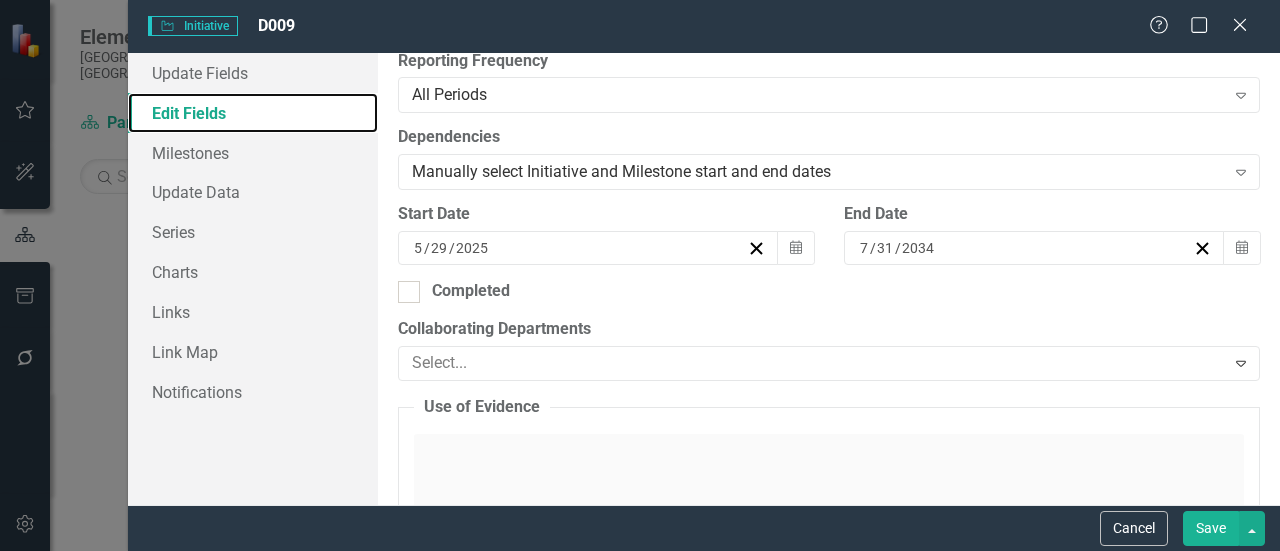 scroll, scrollTop: 600, scrollLeft: 0, axis: vertical 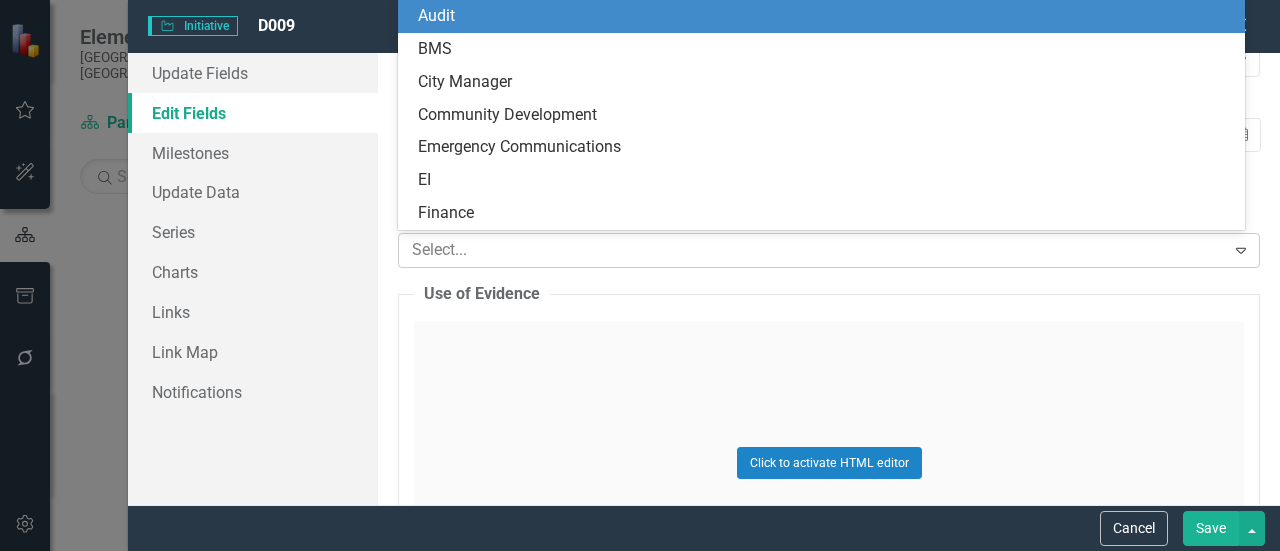 click at bounding box center [814, 250] 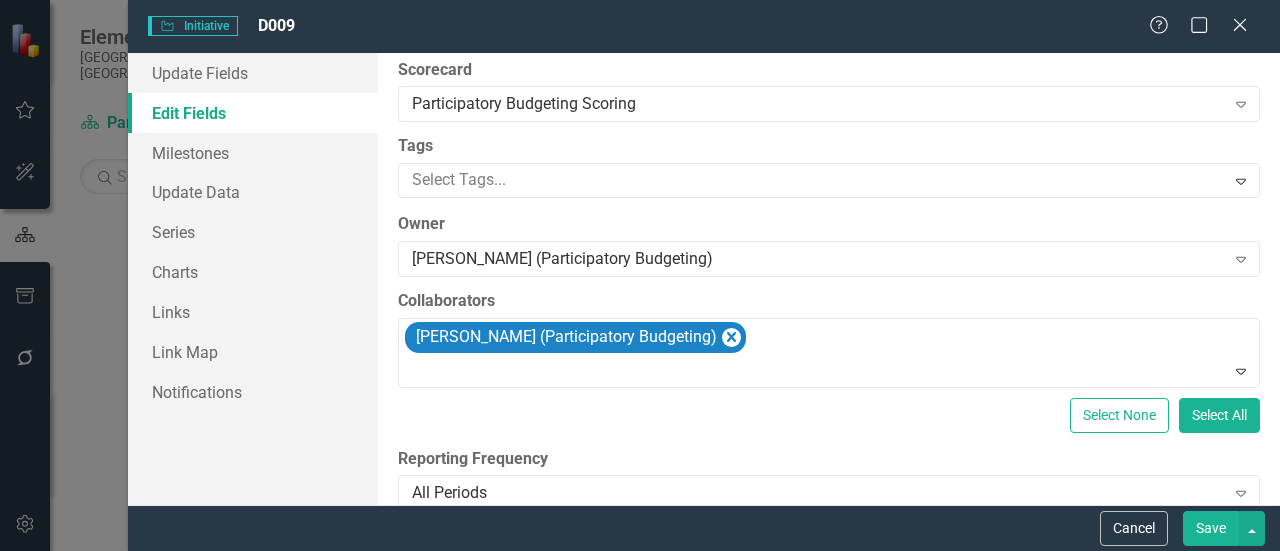 scroll, scrollTop: 0, scrollLeft: 0, axis: both 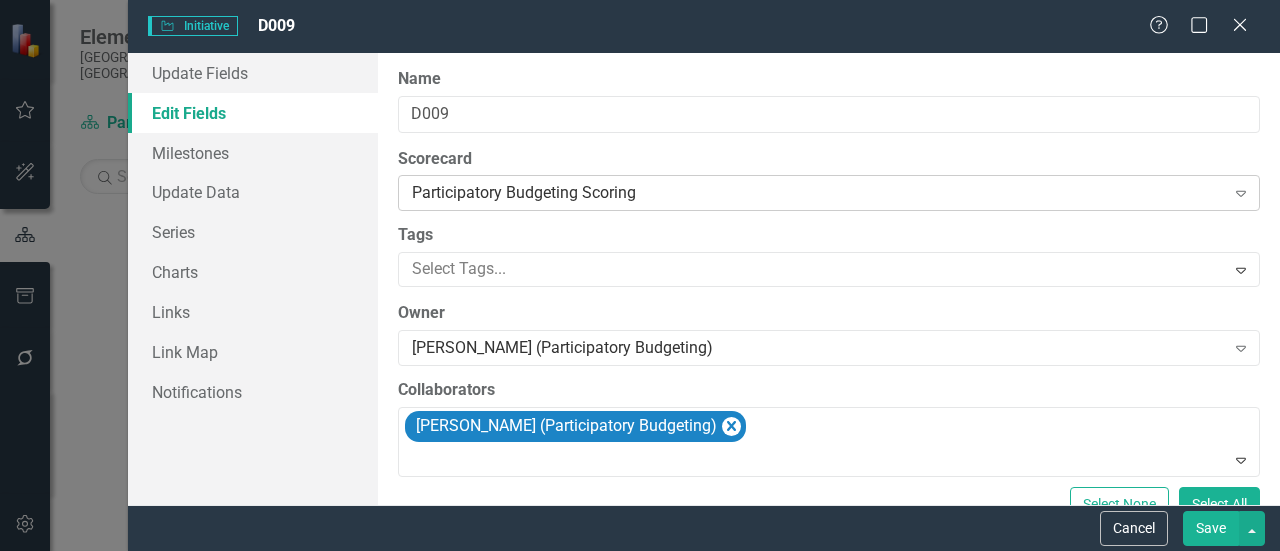click on "Participatory Budgeting Scoring Expand" at bounding box center [829, 193] 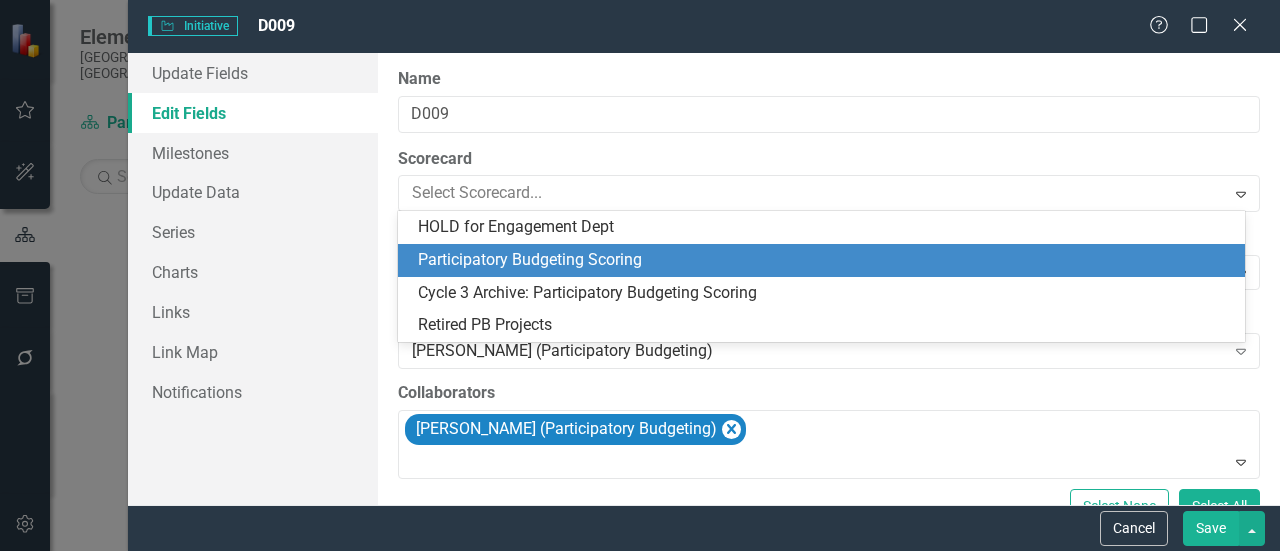 click on "Participatory Budgeting Scoring" at bounding box center [825, 260] 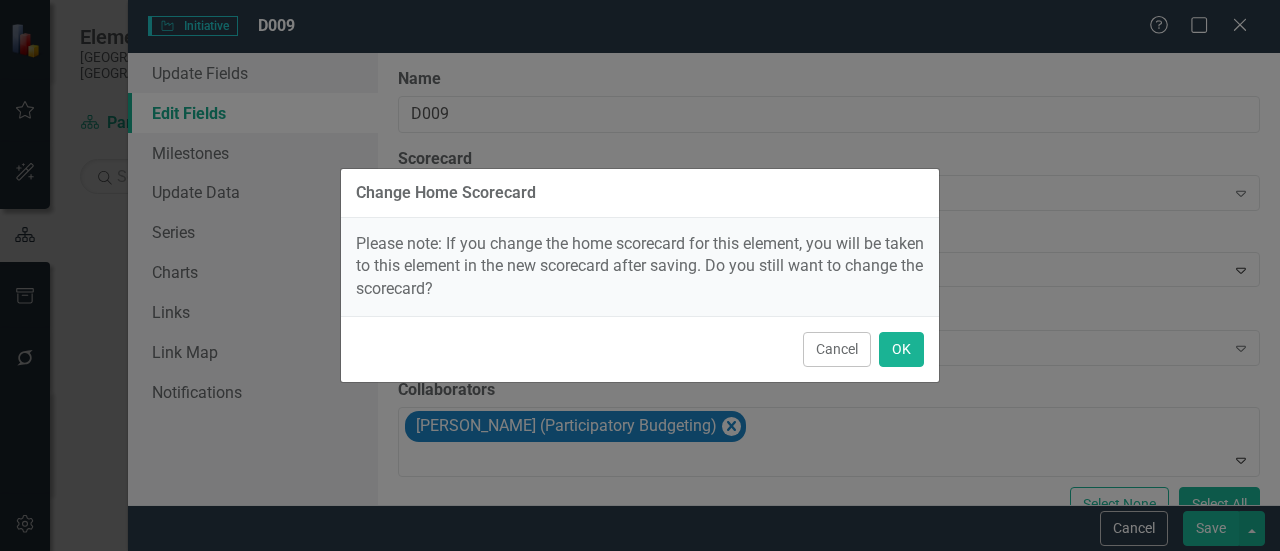 drag, startPoint x: 848, startPoint y: 351, endPoint x: 670, endPoint y: 314, distance: 181.80484 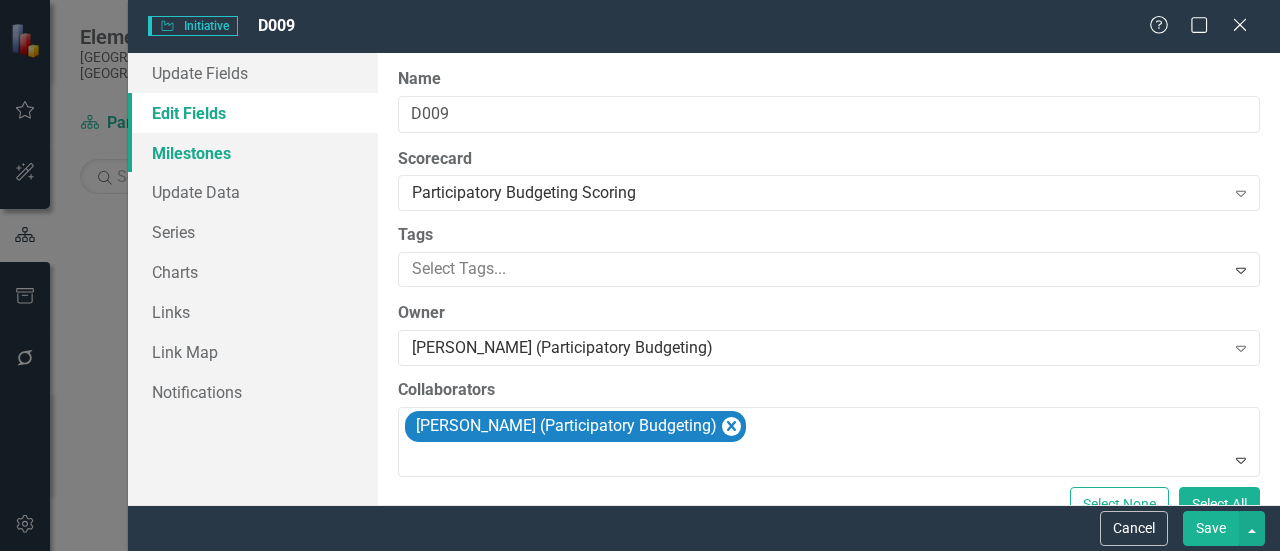 click on "Milestones" at bounding box center (253, 153) 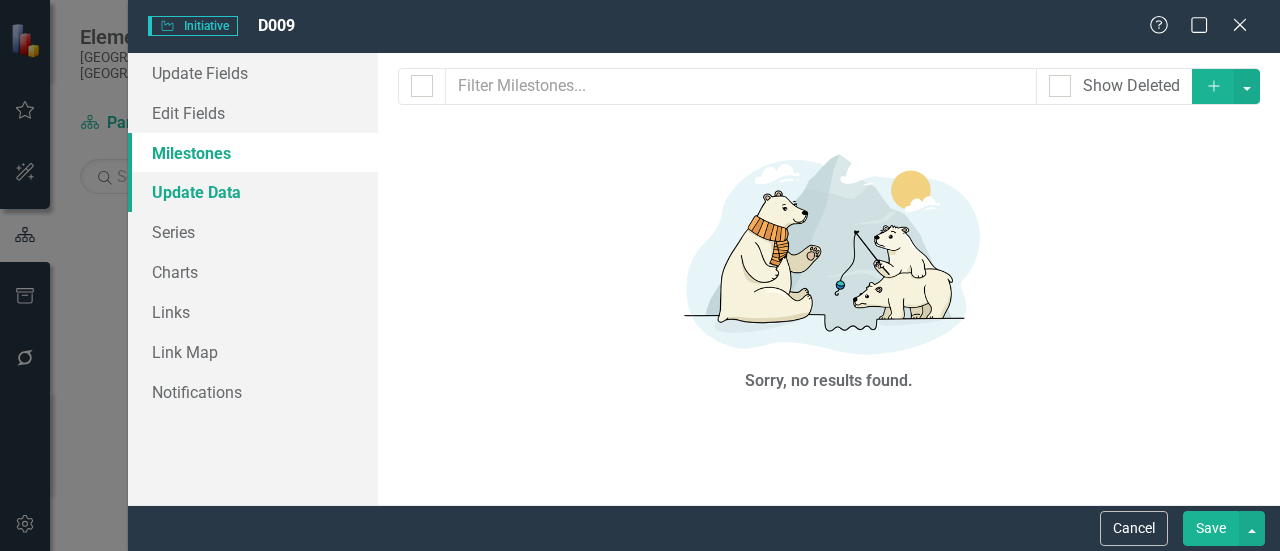 click on "Update  Data" at bounding box center [253, 192] 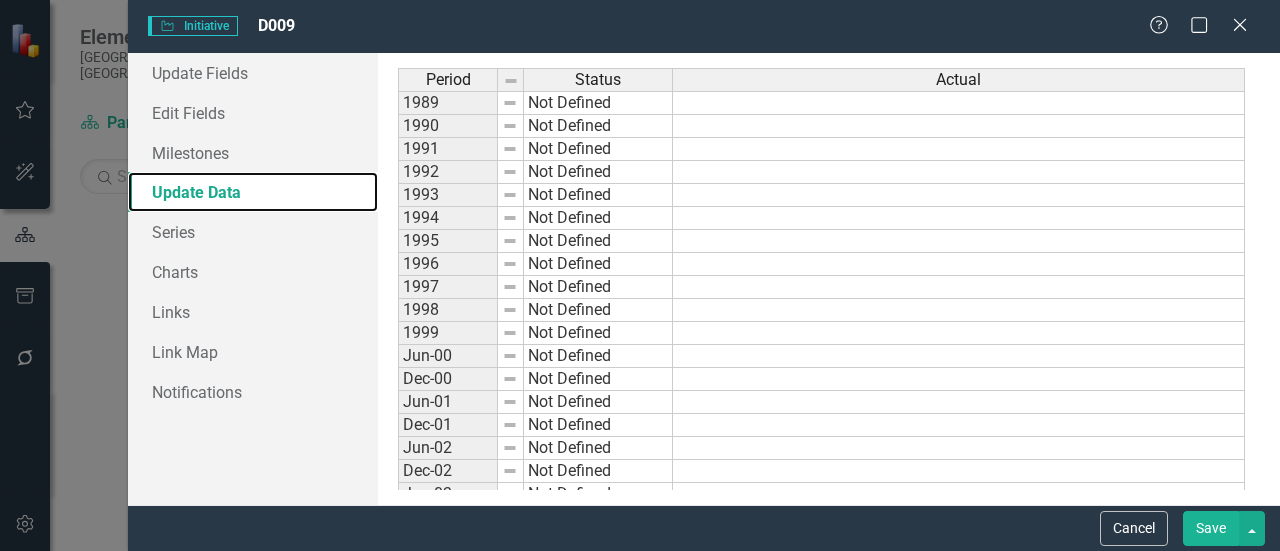 scroll, scrollTop: 500, scrollLeft: 0, axis: vertical 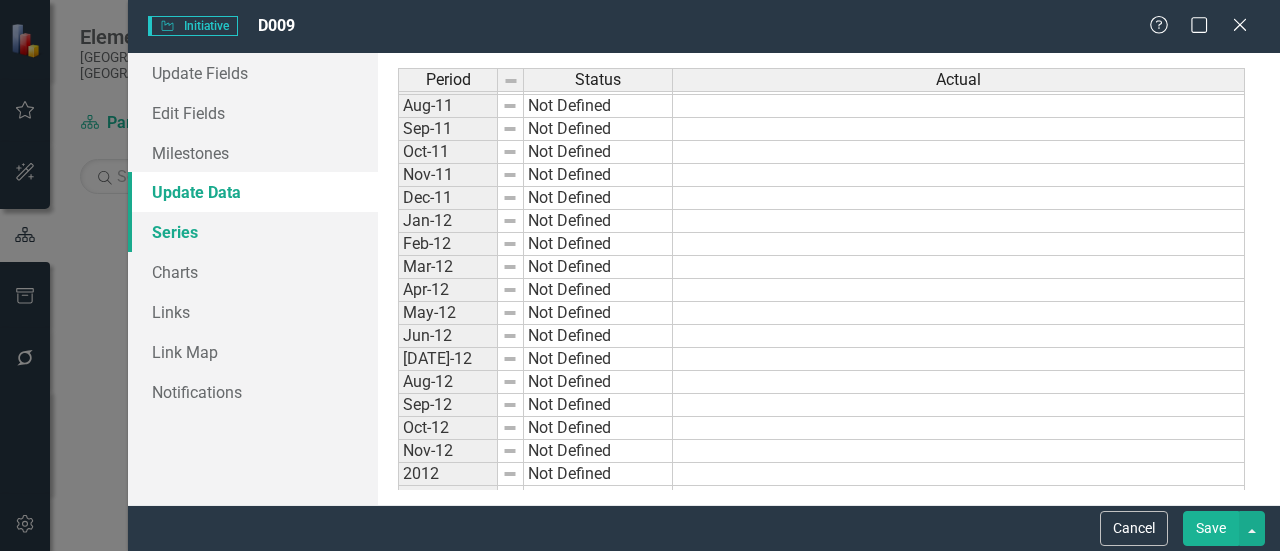 click on "Series" at bounding box center (253, 232) 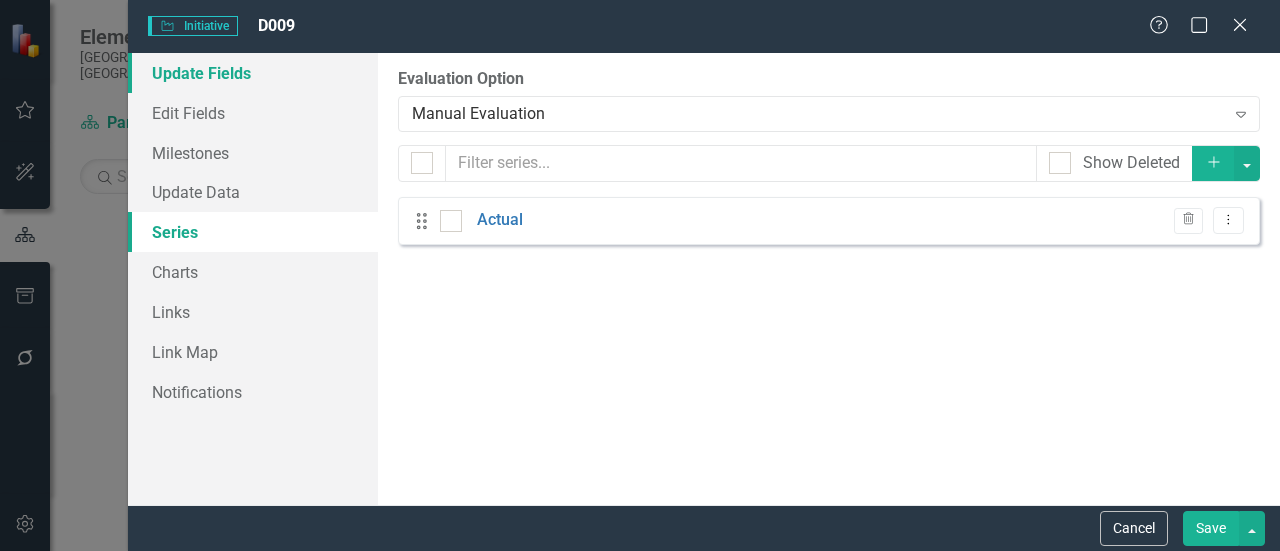 click on "Update Fields" at bounding box center (253, 73) 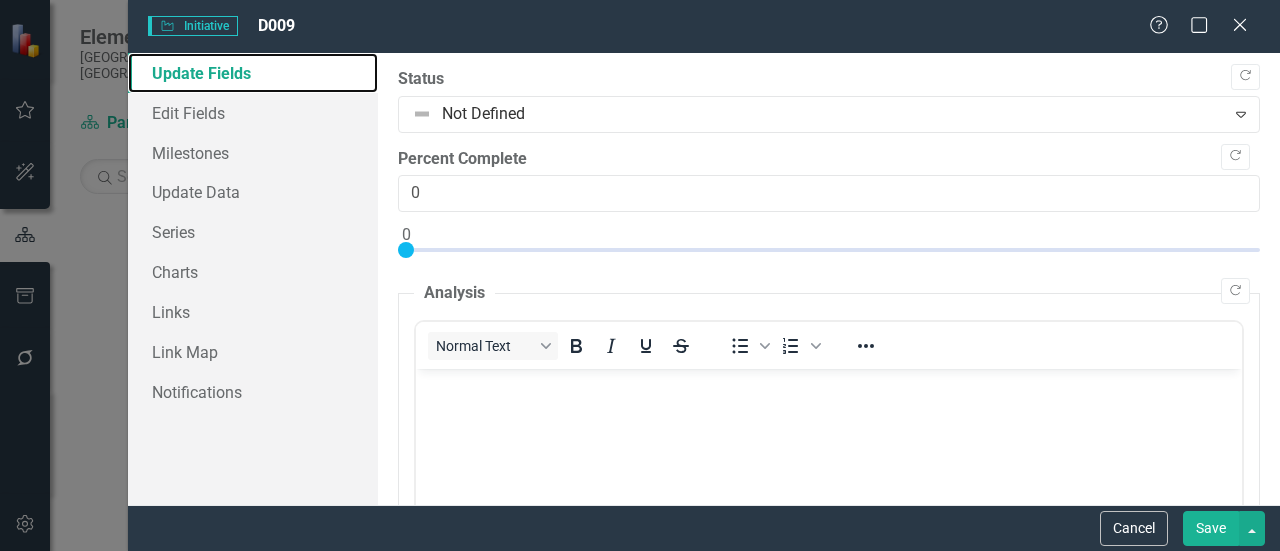 scroll, scrollTop: 0, scrollLeft: 0, axis: both 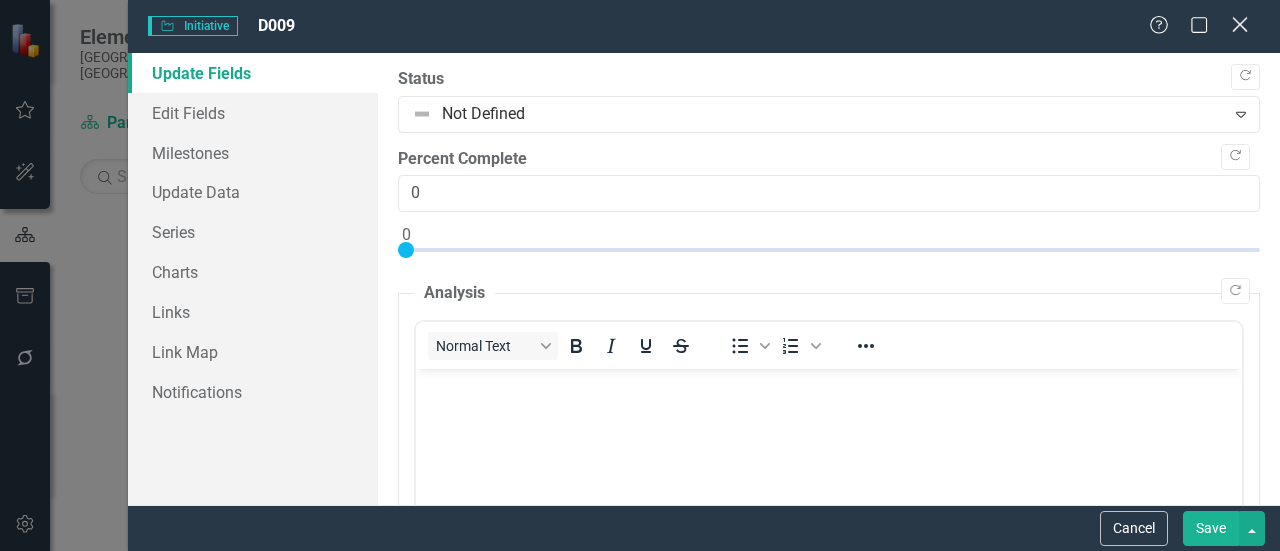 click on "Close" 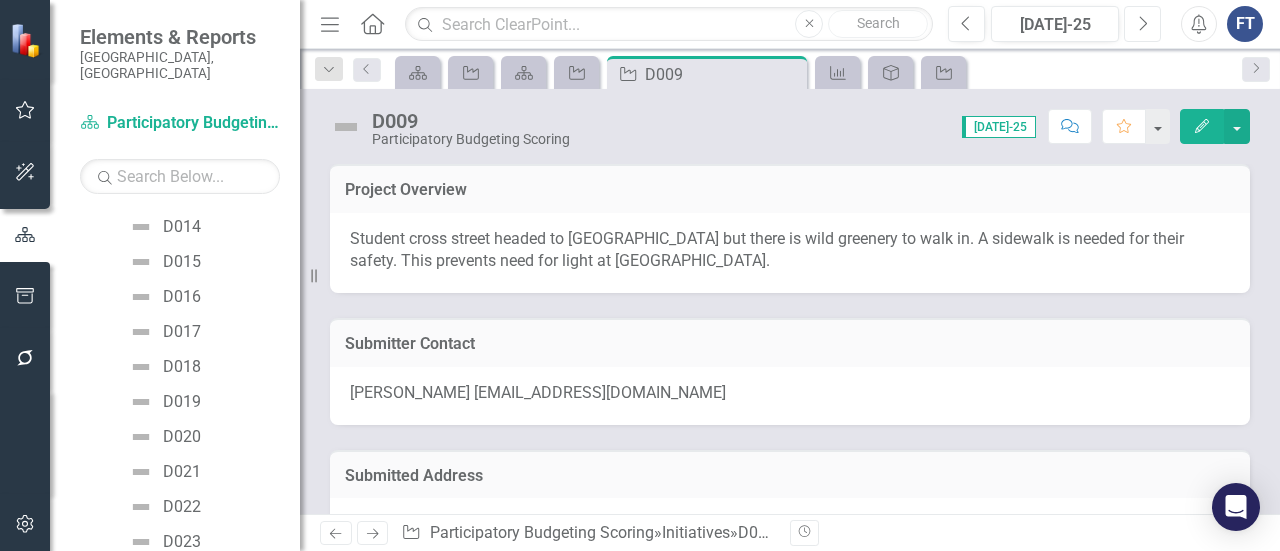 click on "Next" at bounding box center [1142, 24] 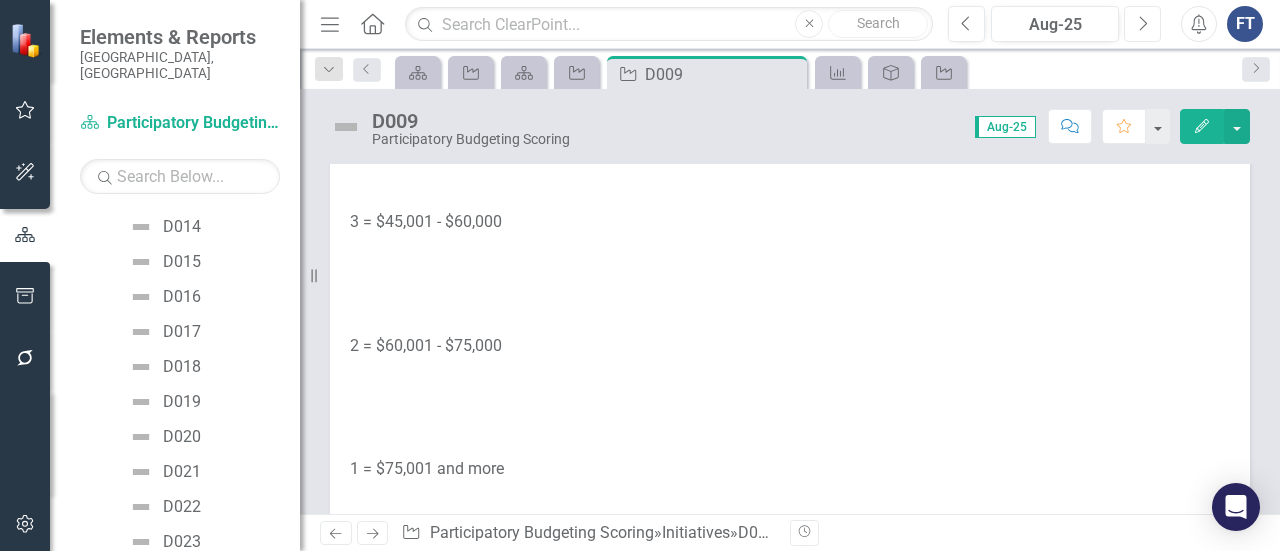 scroll, scrollTop: 2800, scrollLeft: 0, axis: vertical 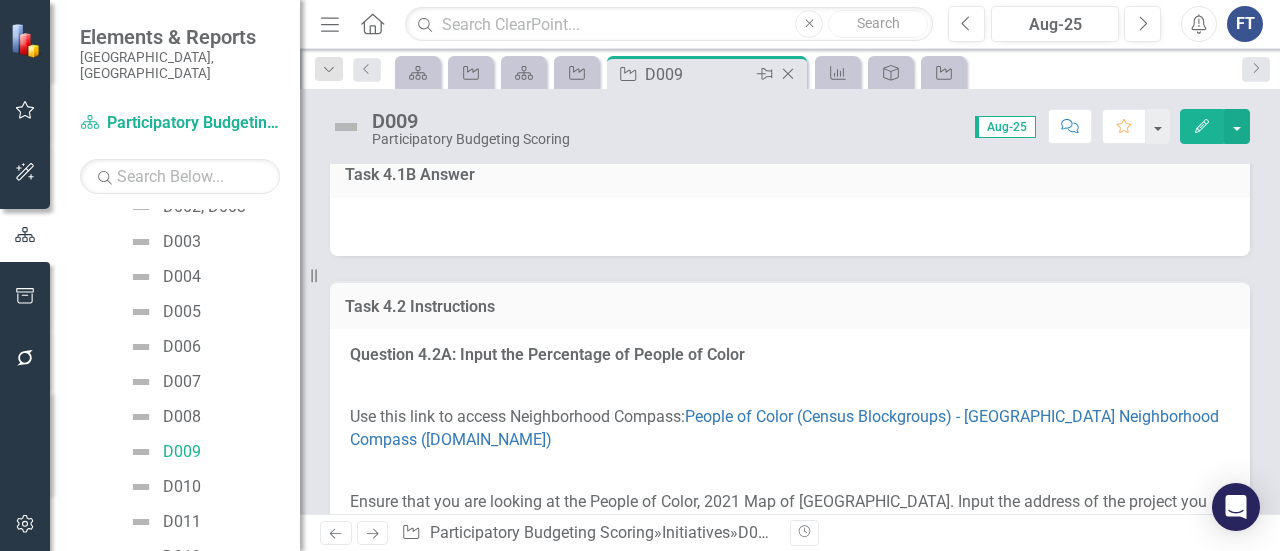 click on "Close" 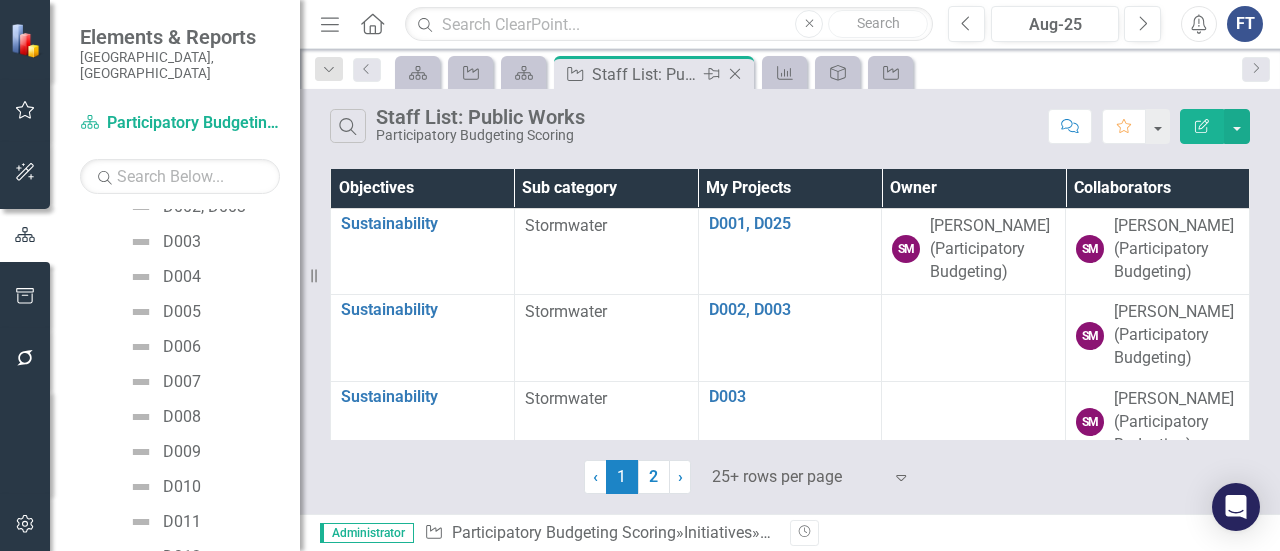 click on "Close" 